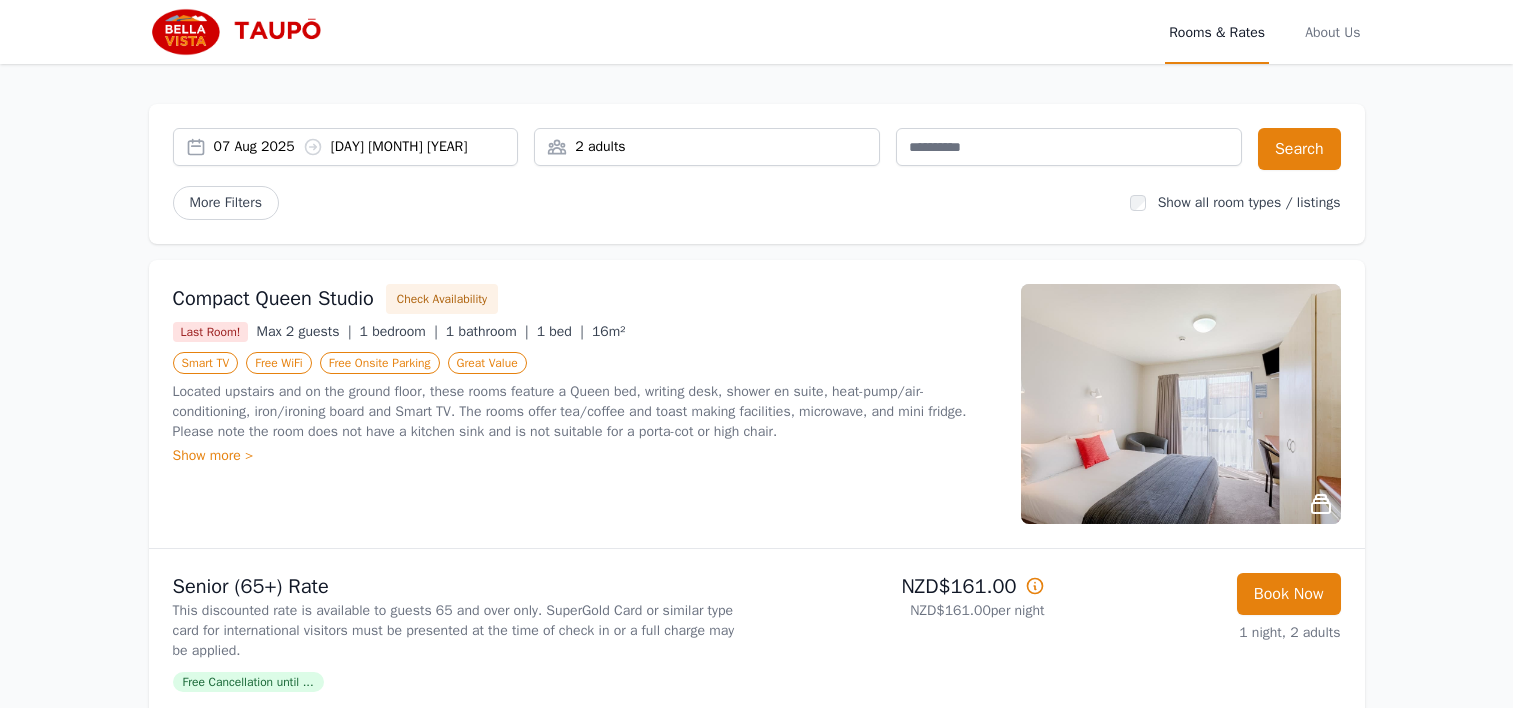 scroll, scrollTop: 0, scrollLeft: 0, axis: both 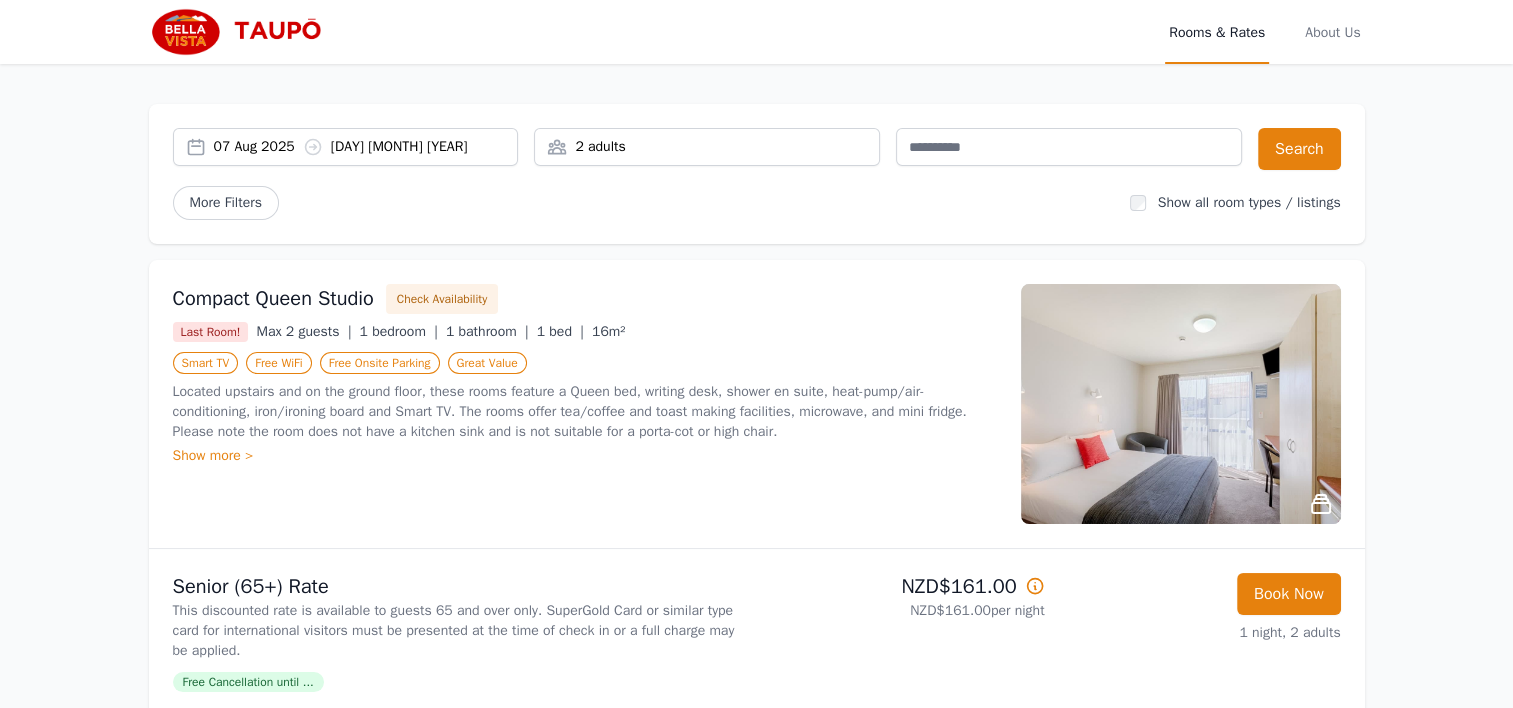 click on "[DAY] [MONTH] [YEAR] [DAY] [MONTH] [YEAR]" at bounding box center [366, 147] 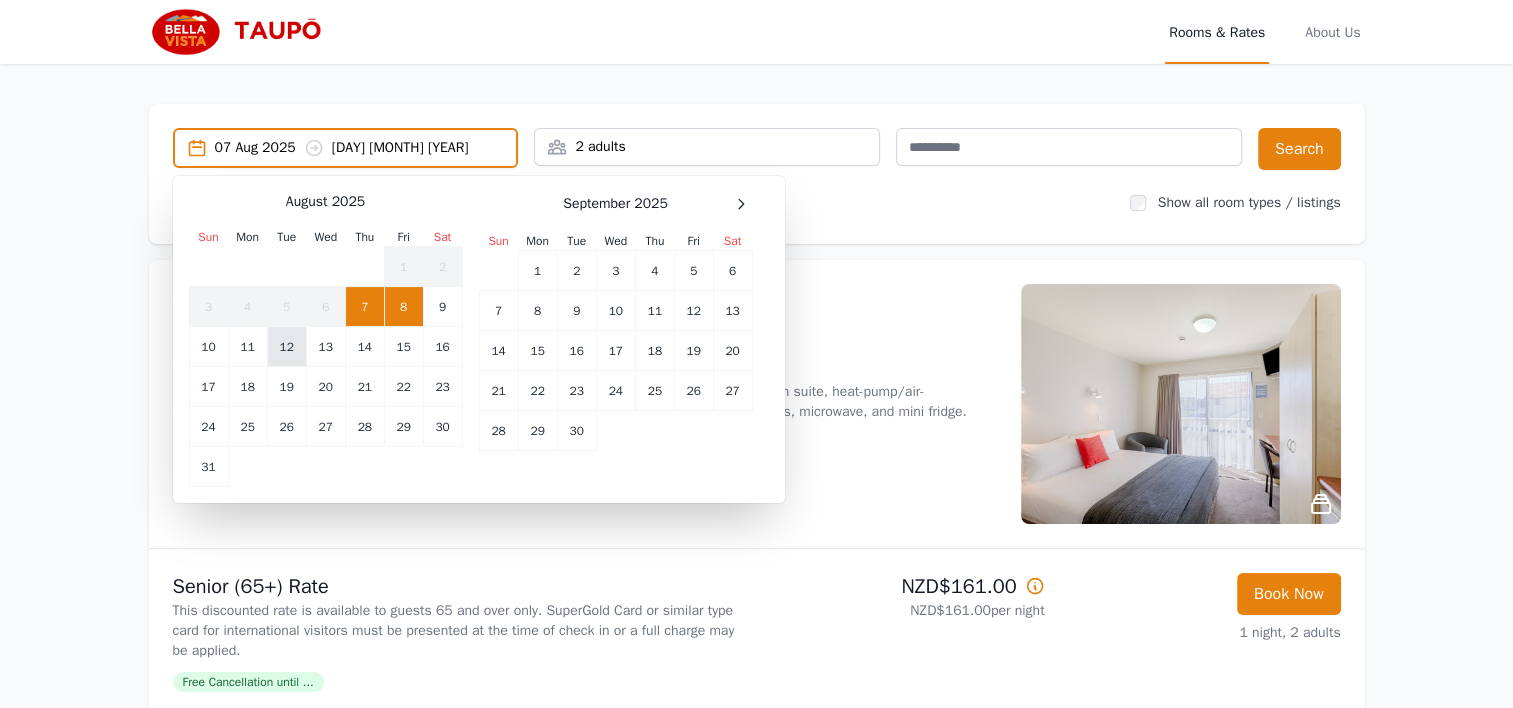 click on "12" at bounding box center [286, 347] 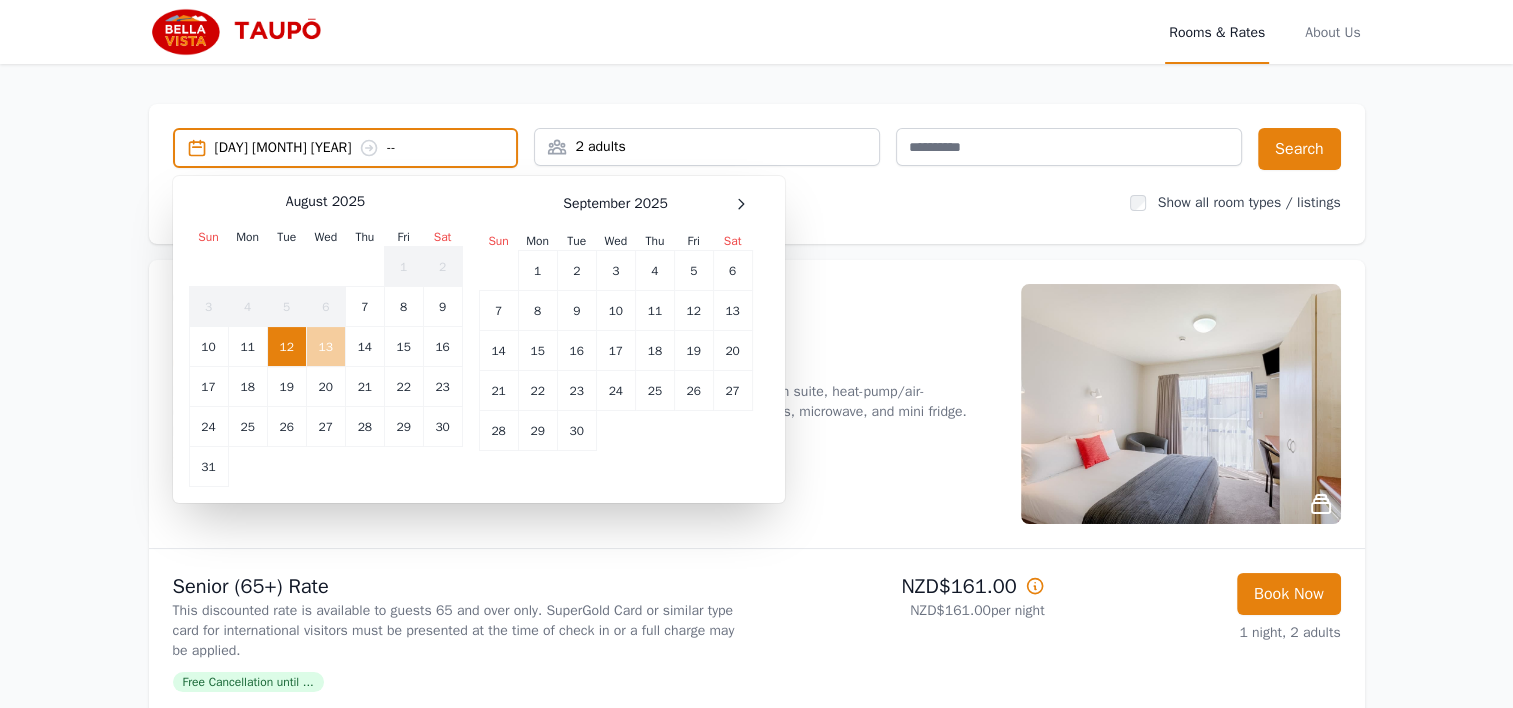 click on "13" at bounding box center [325, 347] 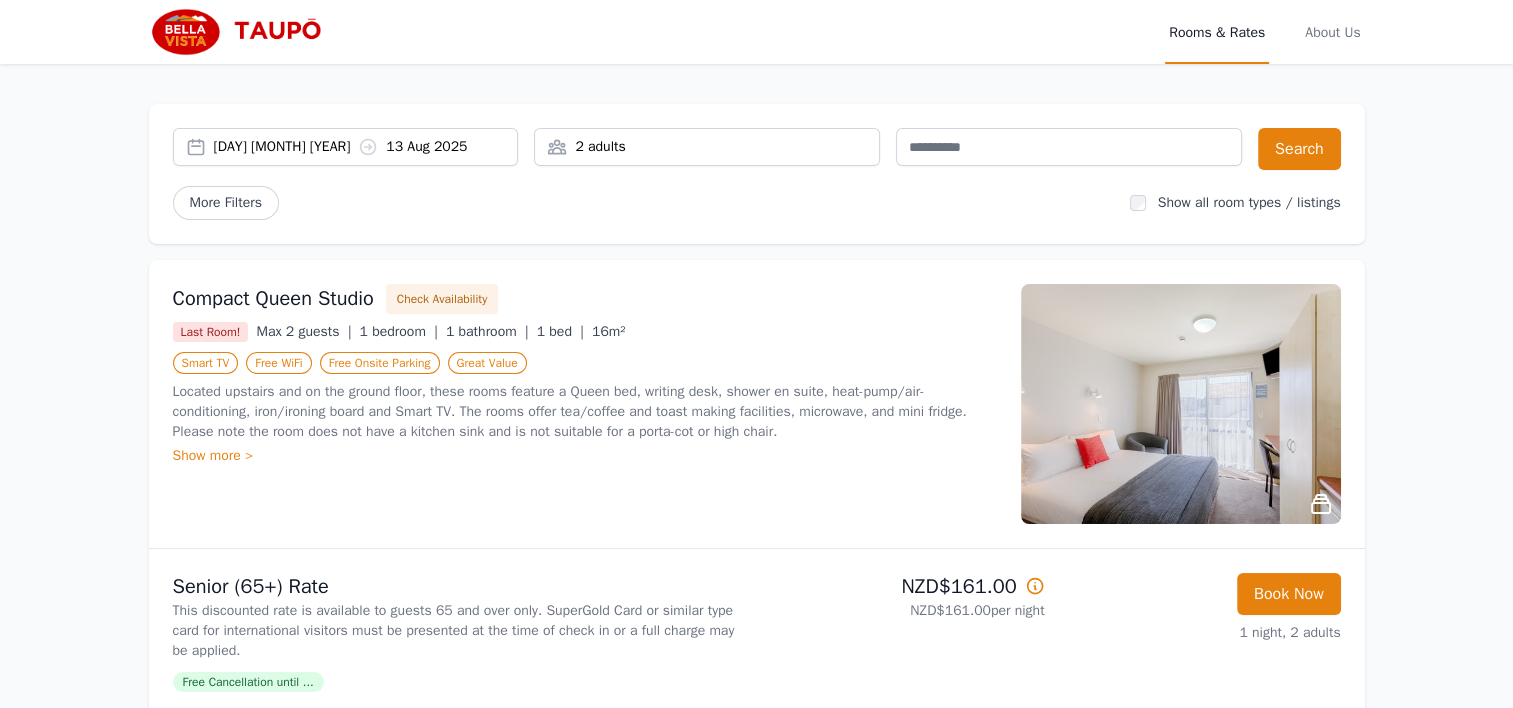 click on "2 adults" at bounding box center (707, 147) 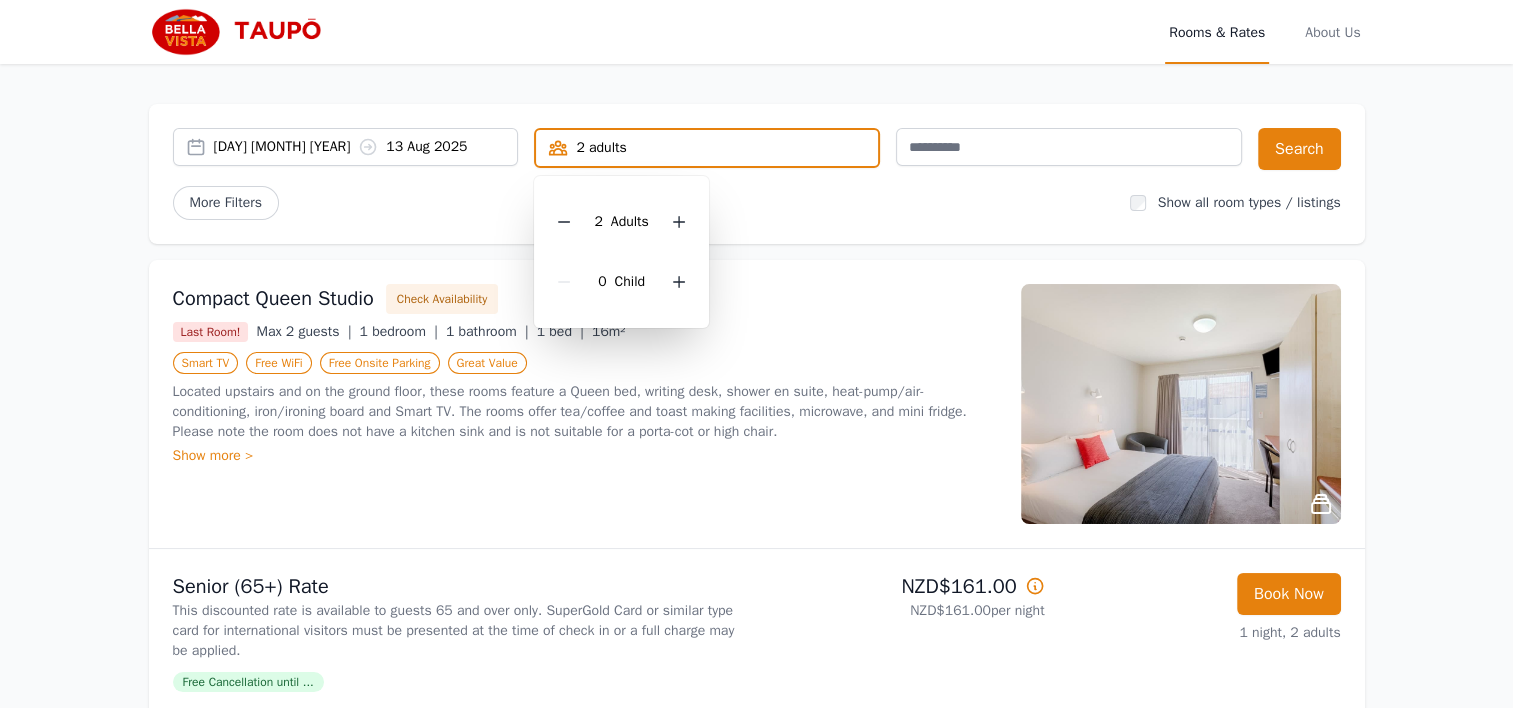 click on "2 Adult s 0 Child" at bounding box center [621, 252] 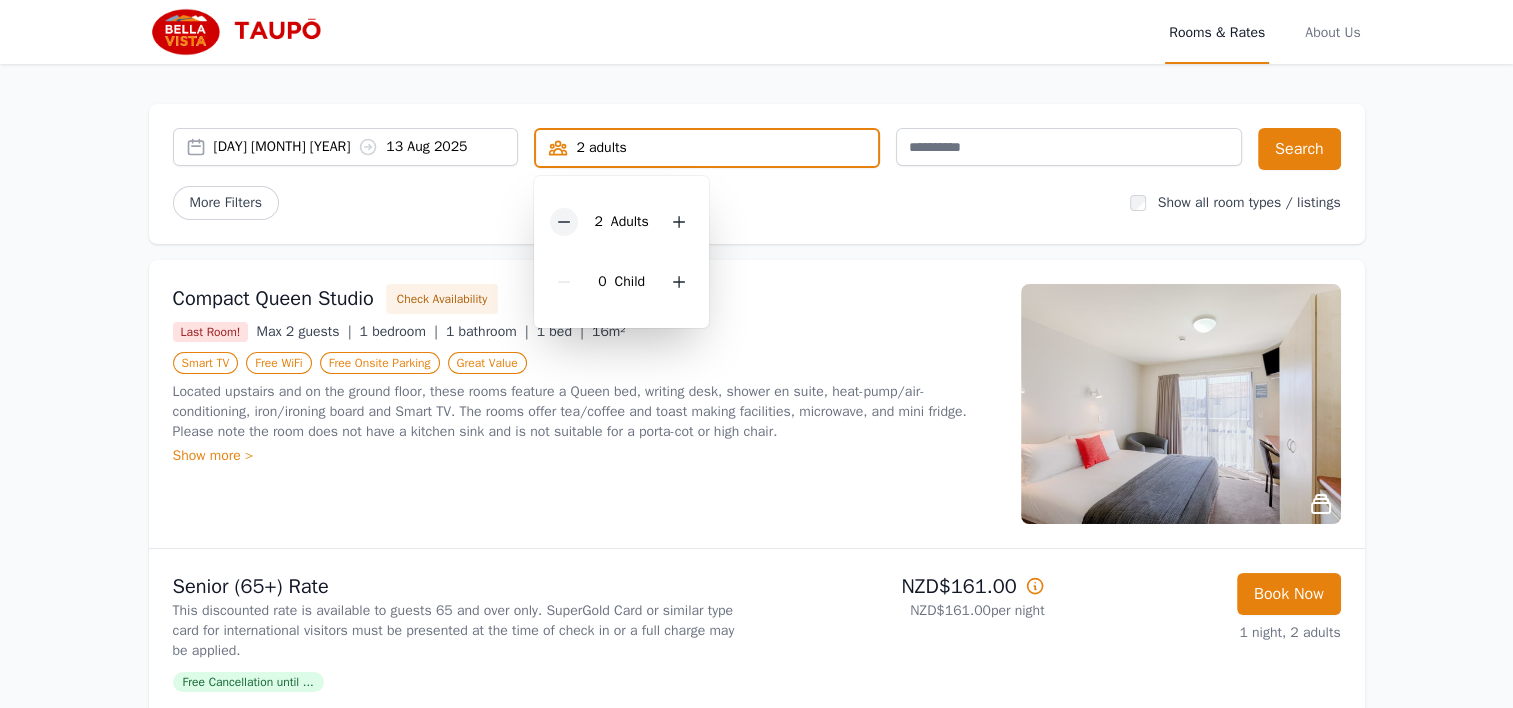 click 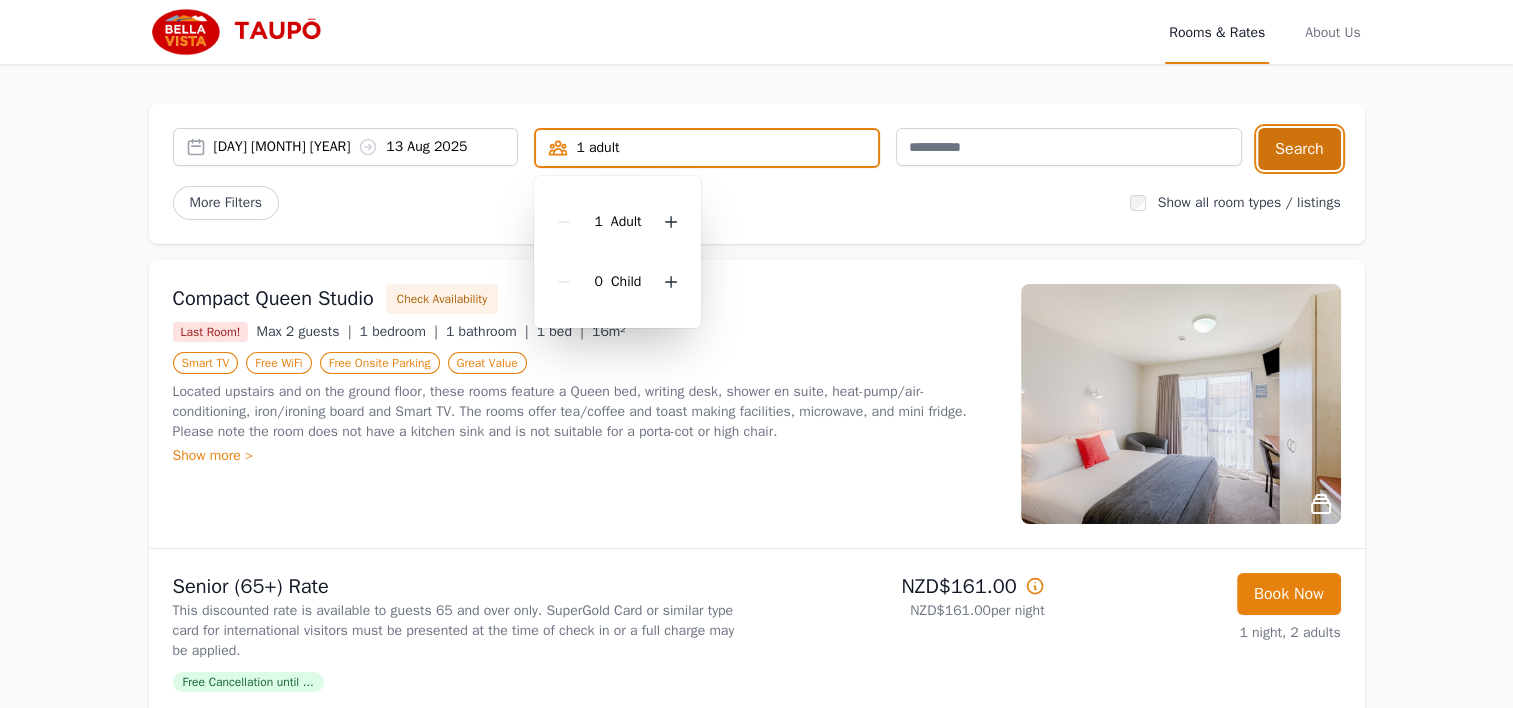 click on "Search" at bounding box center [1299, 149] 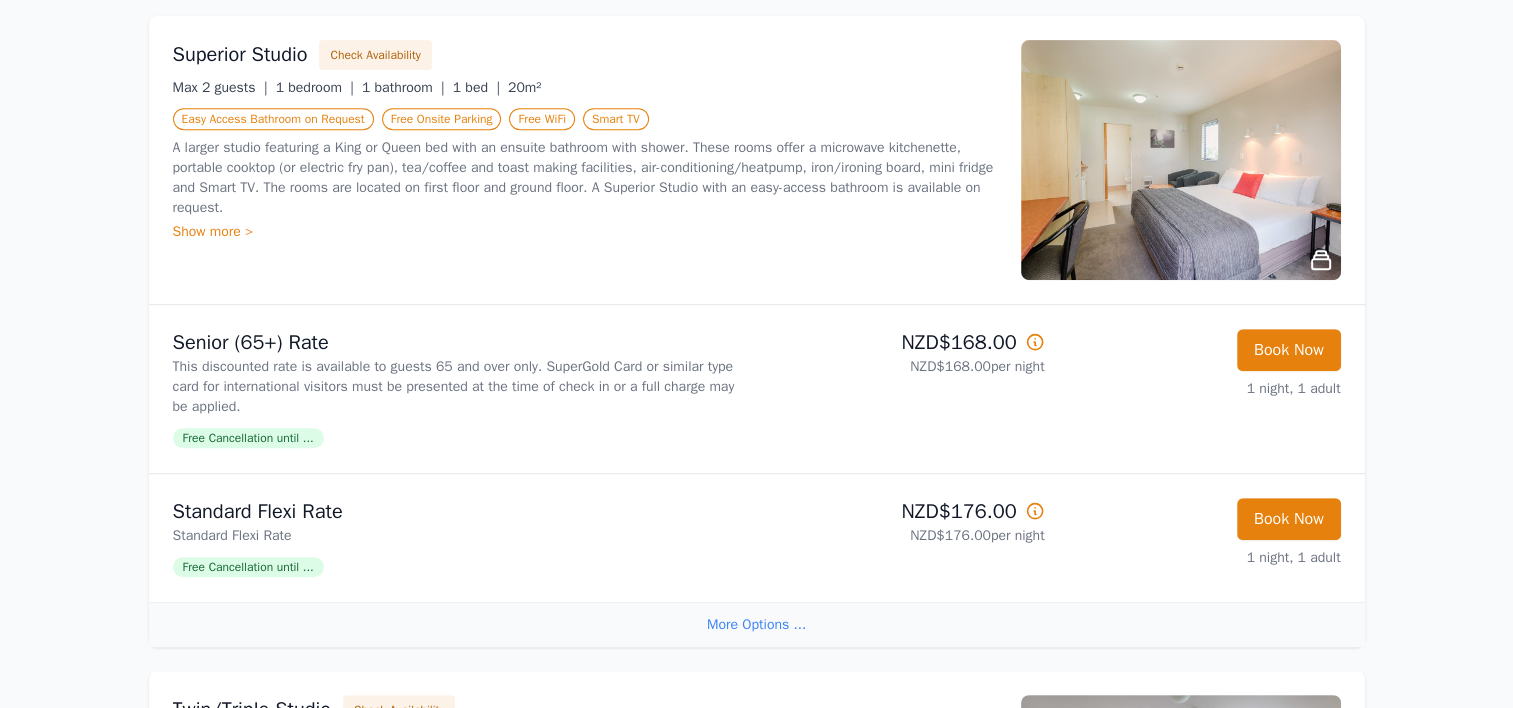 scroll, scrollTop: 900, scrollLeft: 0, axis: vertical 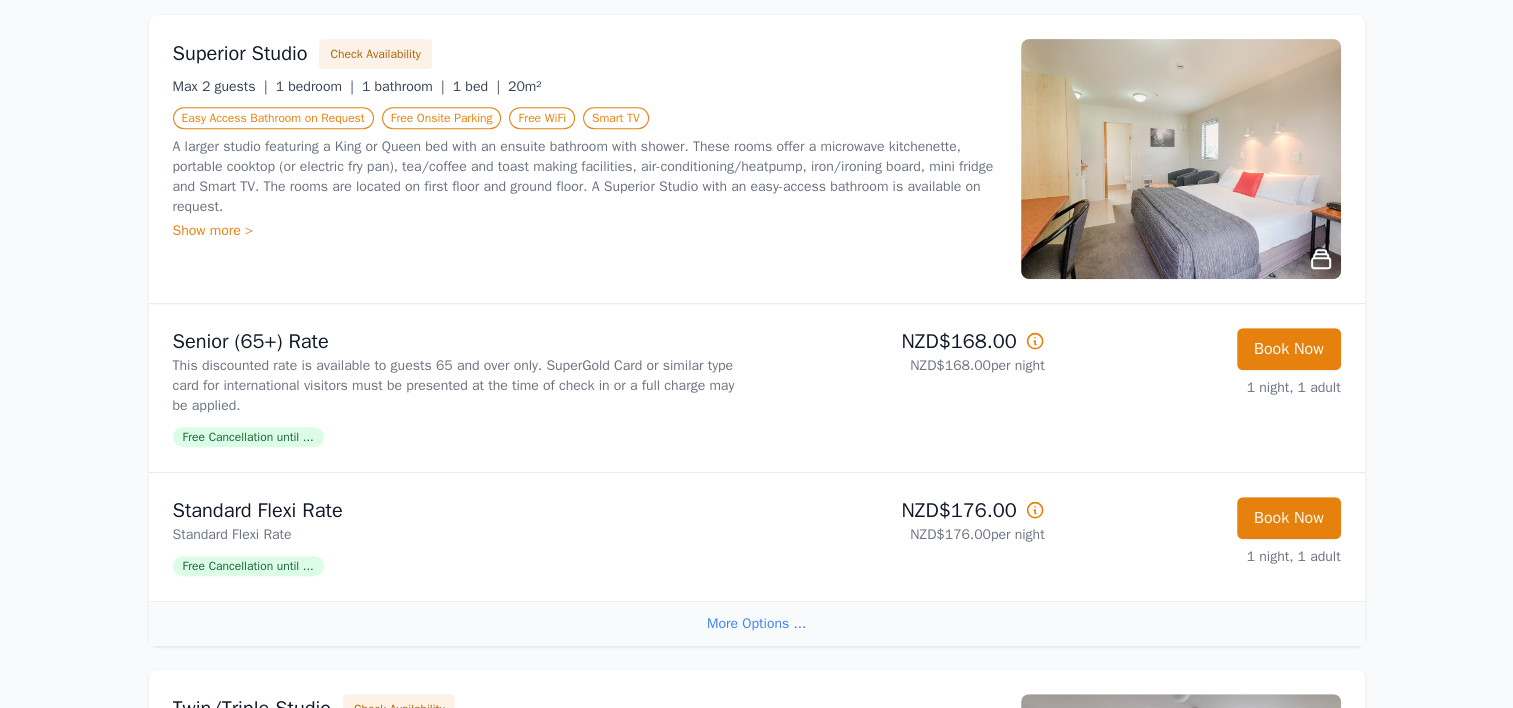 click on "Free Cancellation until ..." at bounding box center [248, 566] 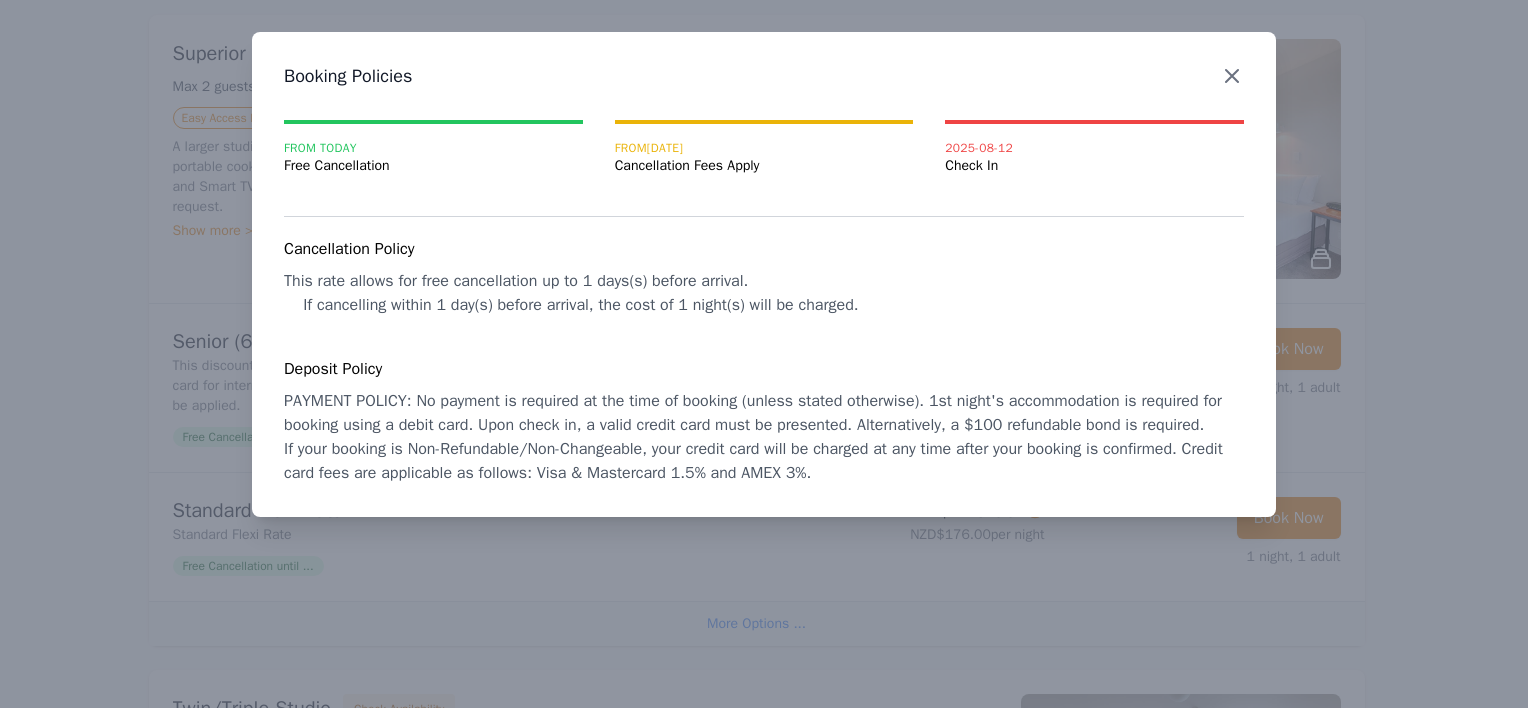 click 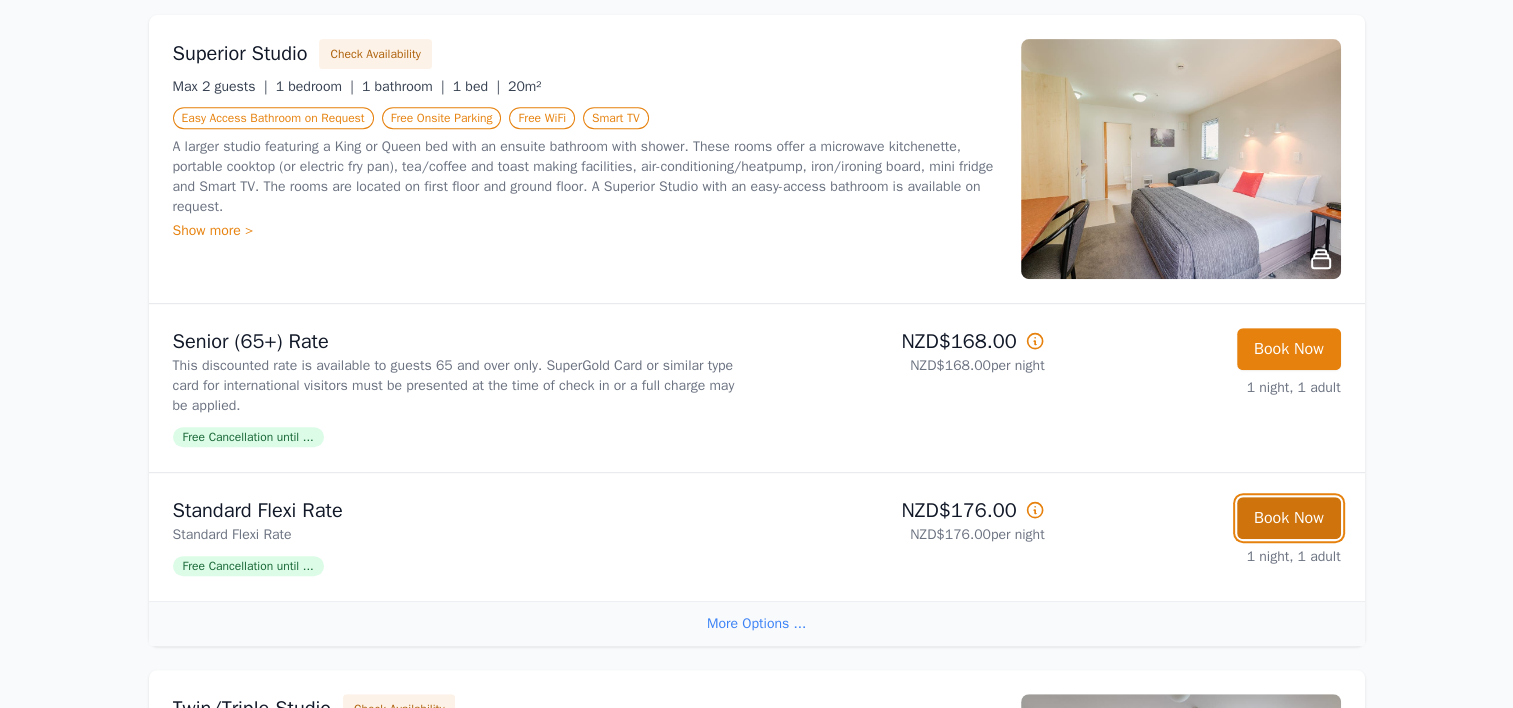 click on "Book Now" at bounding box center (1289, 518) 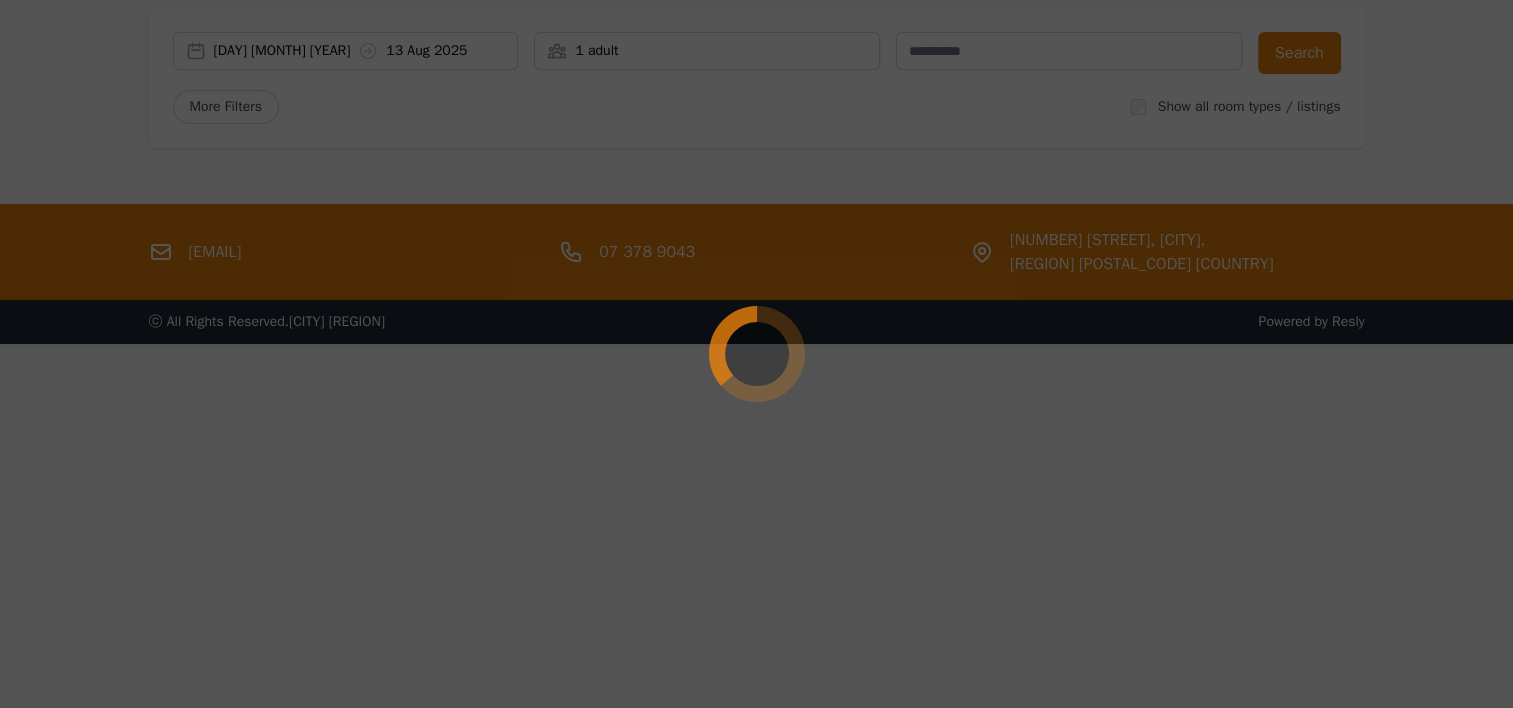 scroll, scrollTop: 96, scrollLeft: 0, axis: vertical 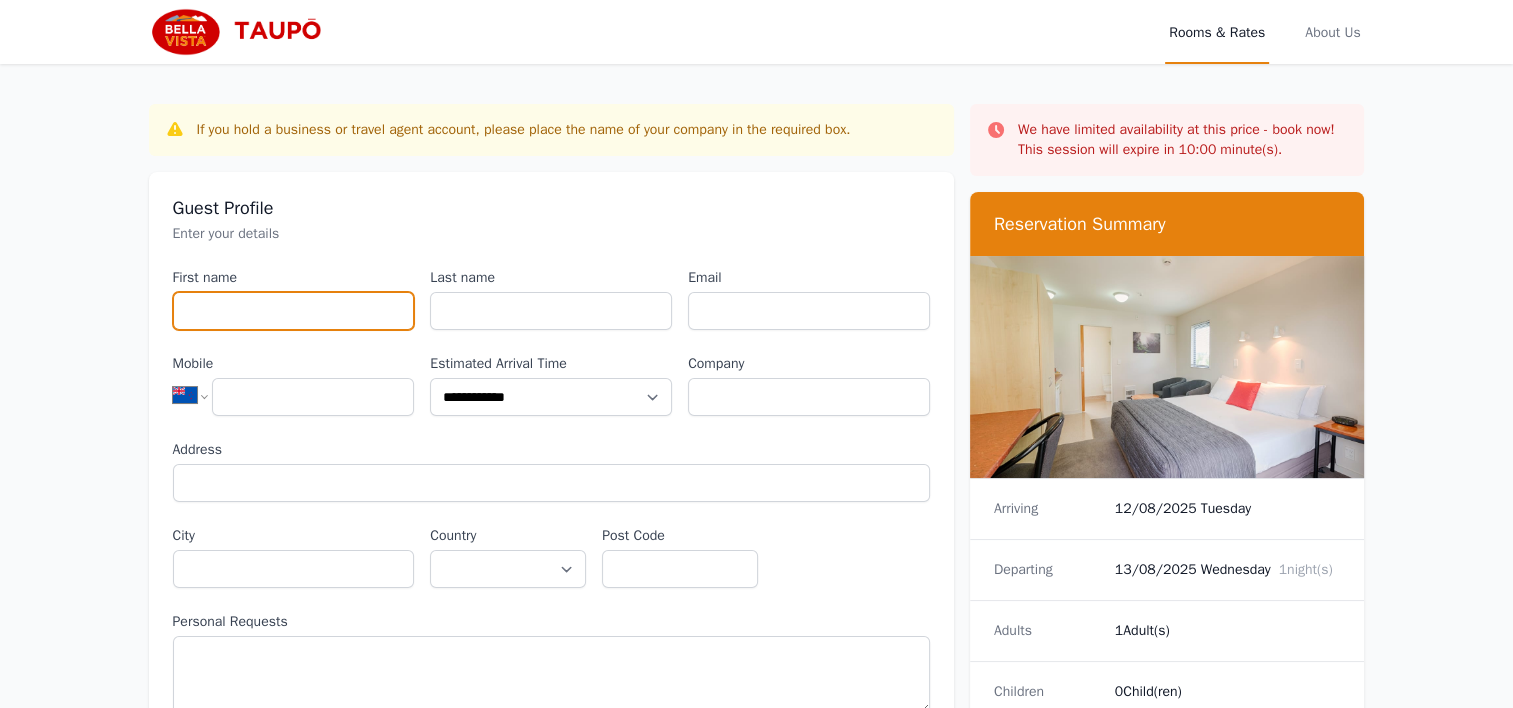 click on "First name" at bounding box center (294, 311) 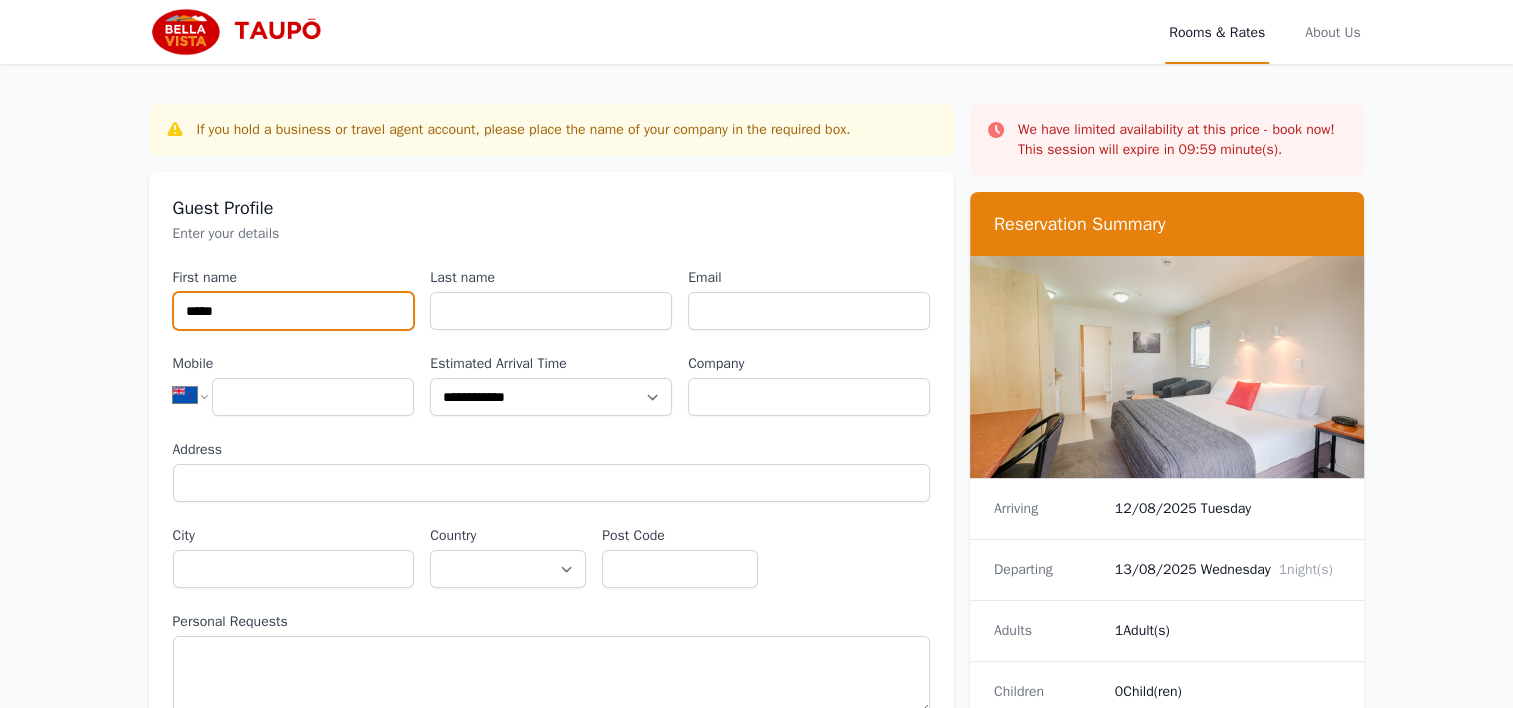 type on "*****" 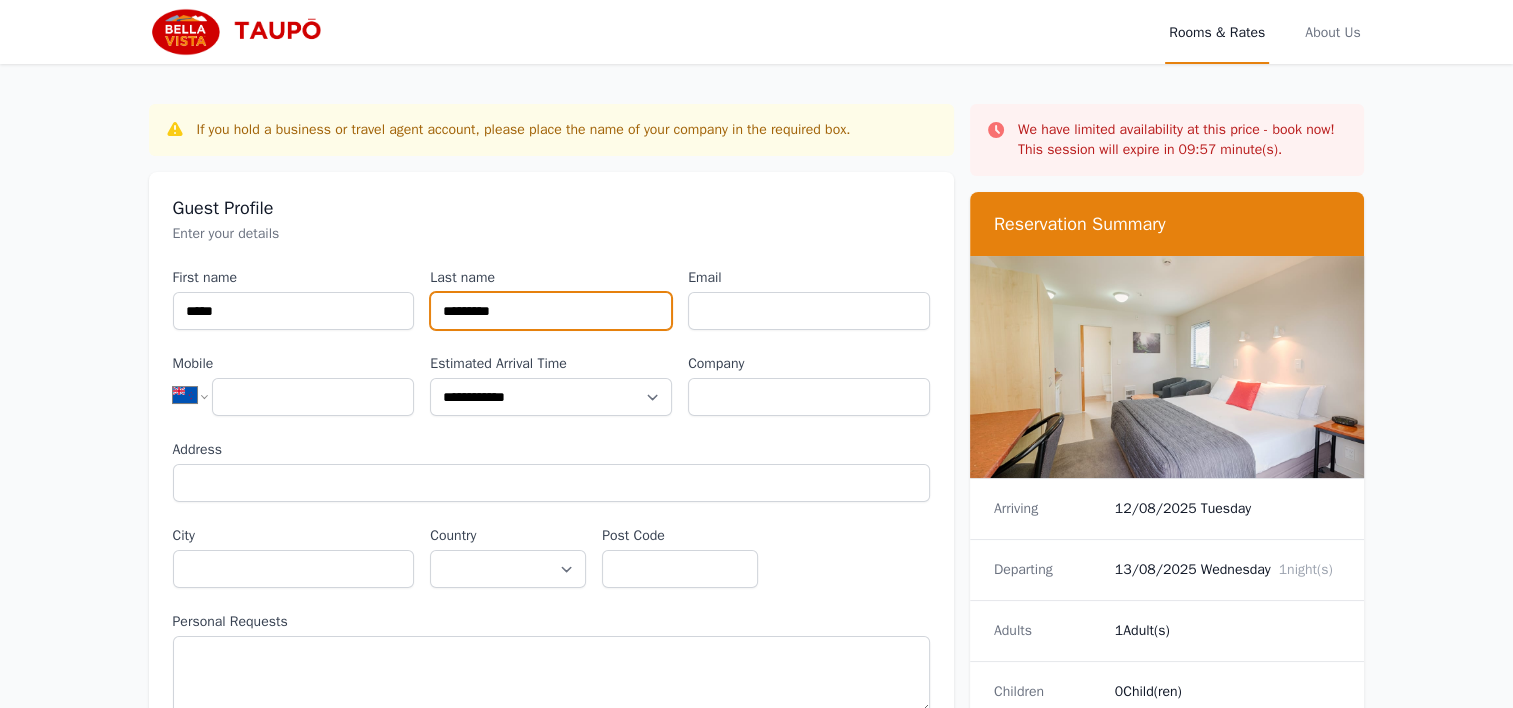 type on "*********" 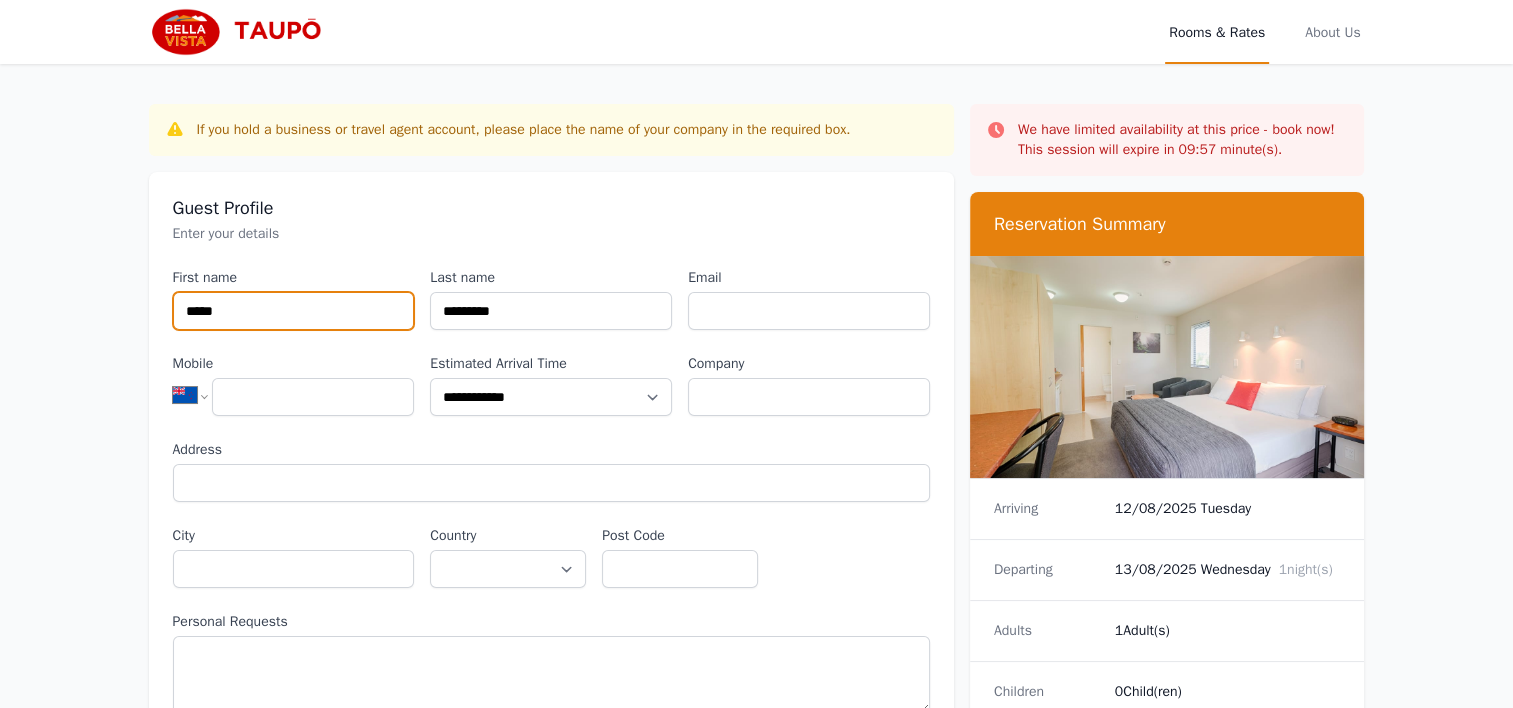 click on "*****" at bounding box center (294, 311) 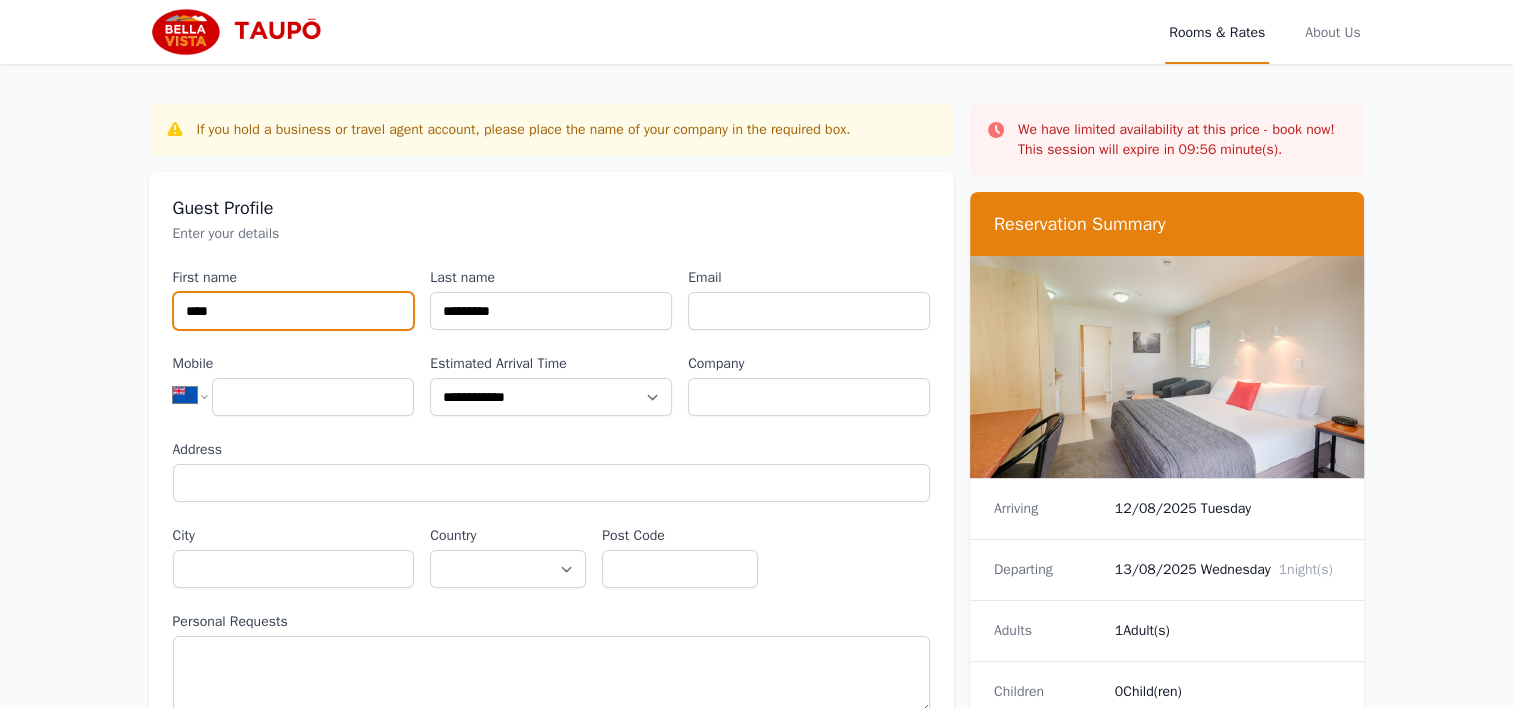 type on "****" 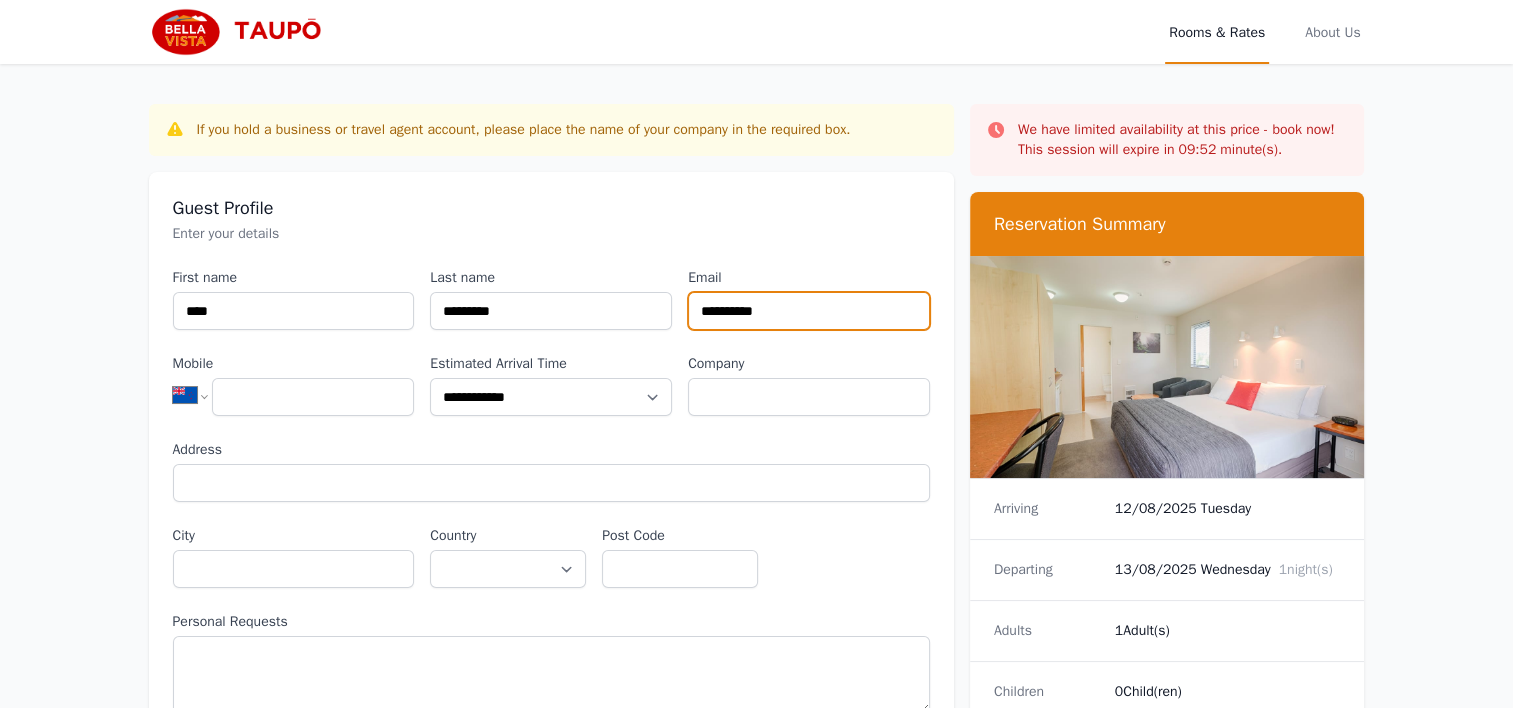 type on "**********" 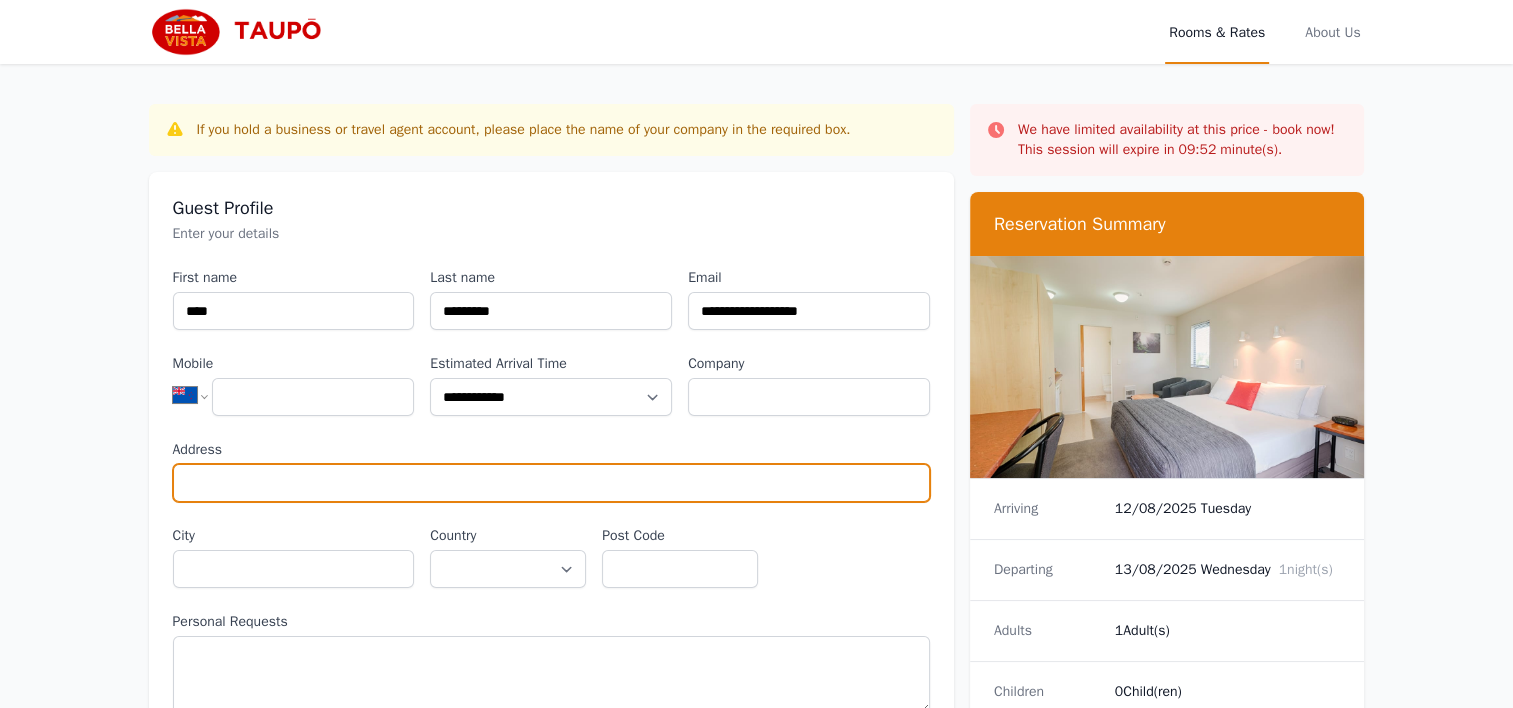 type on "**********" 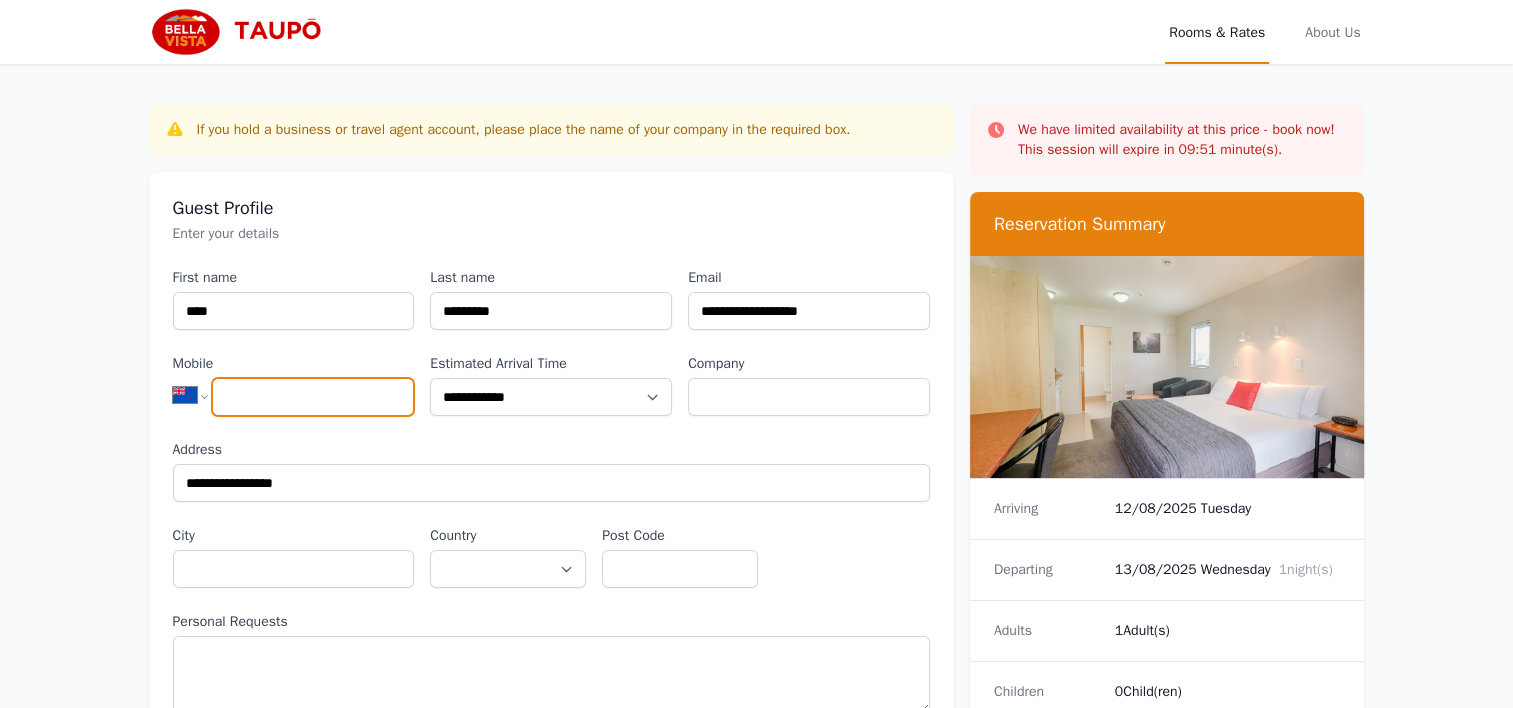 click on "Mobile" at bounding box center [313, 397] 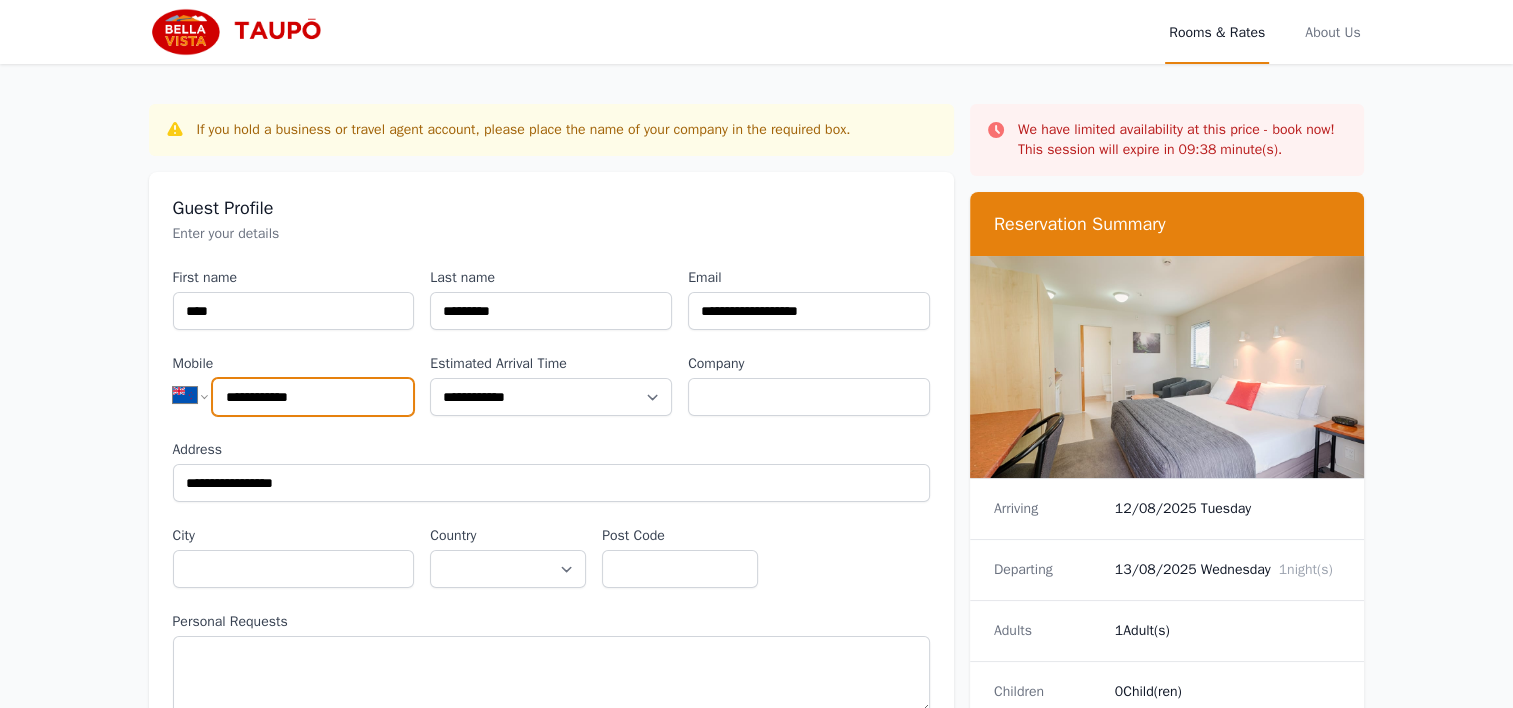type on "**********" 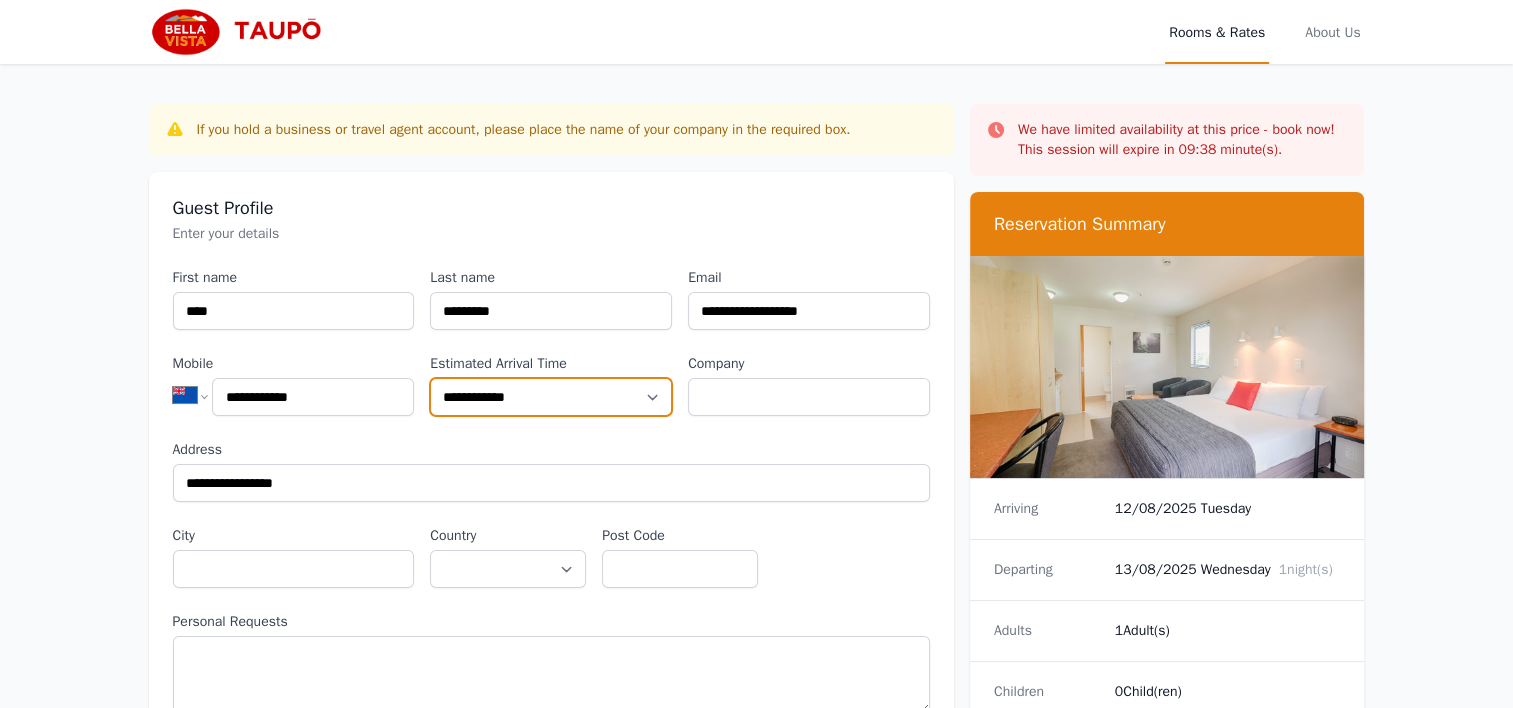 click on "**********" at bounding box center (551, 397) 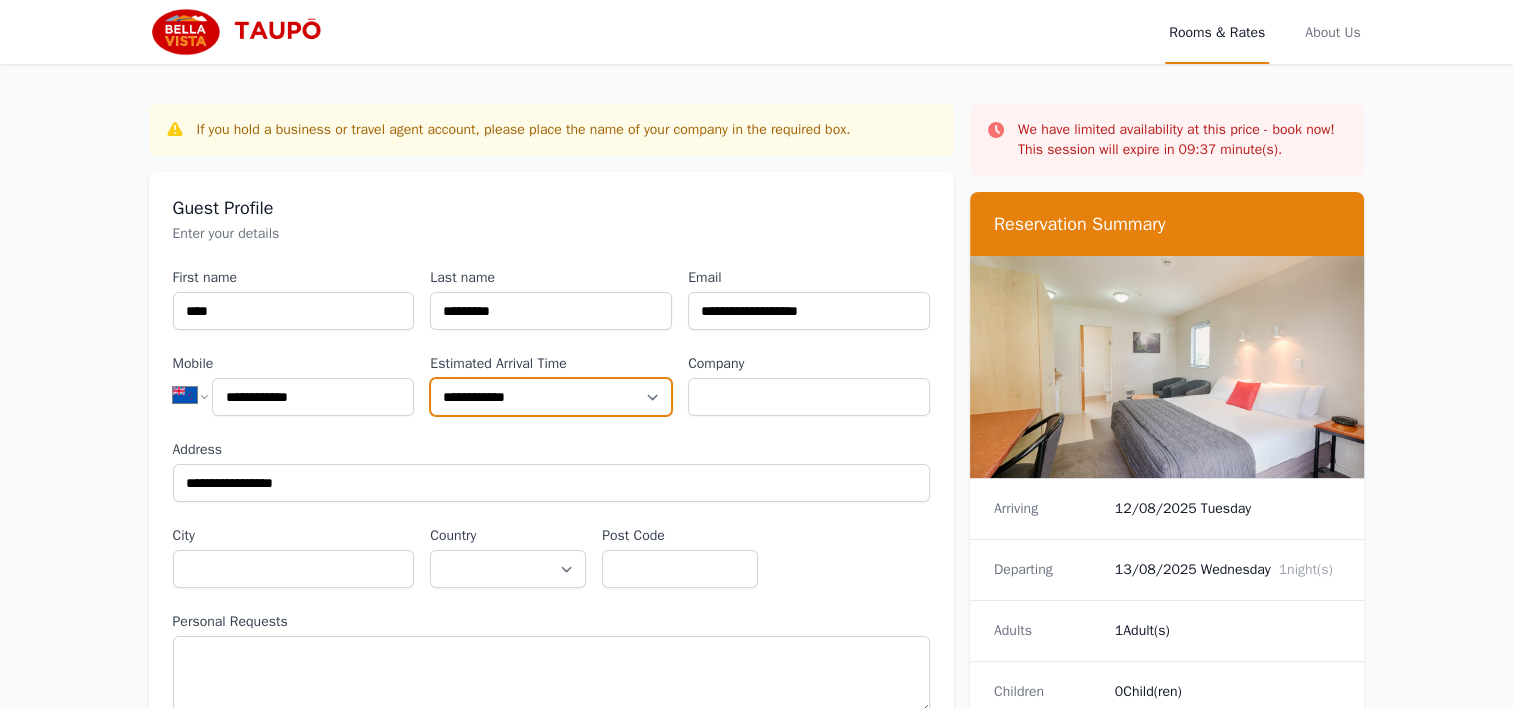 select on "**********" 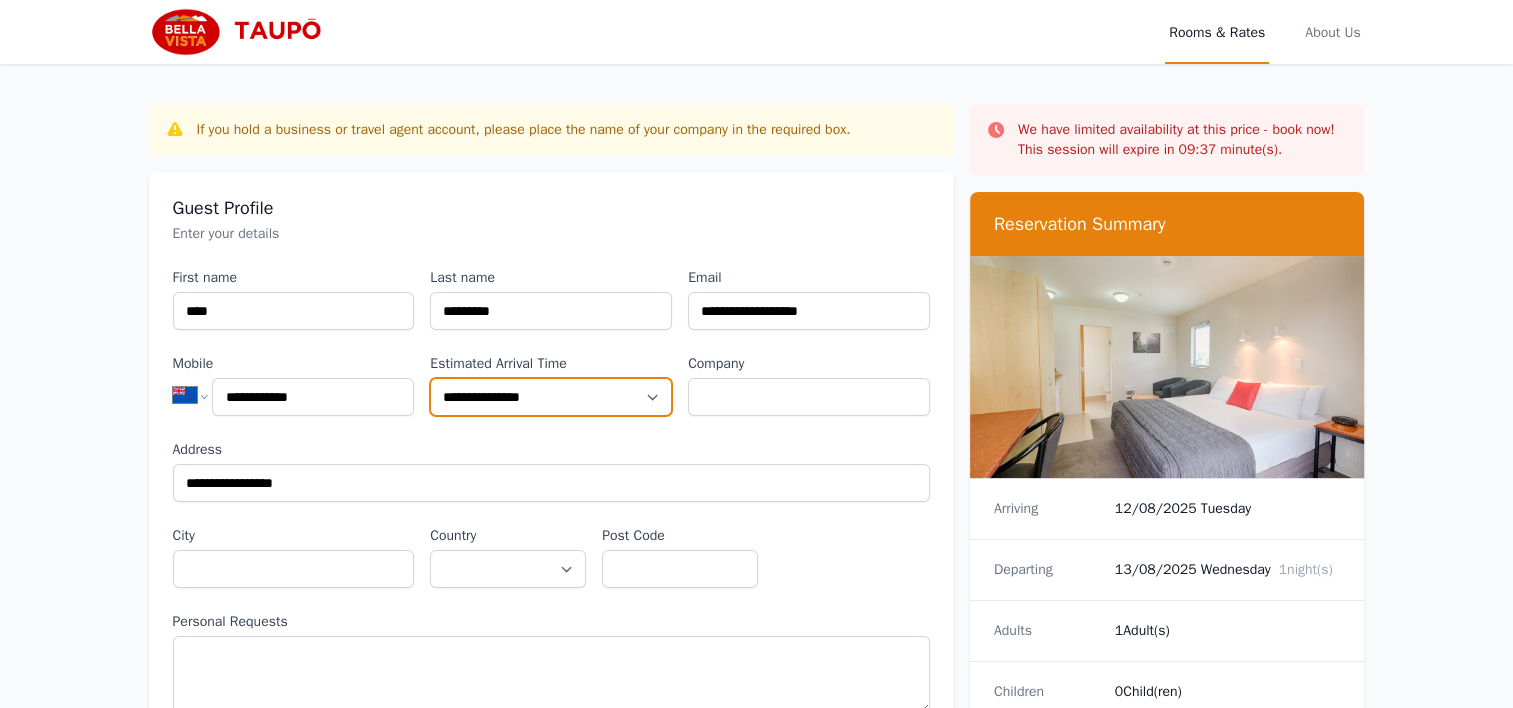 click on "**********" at bounding box center (551, 397) 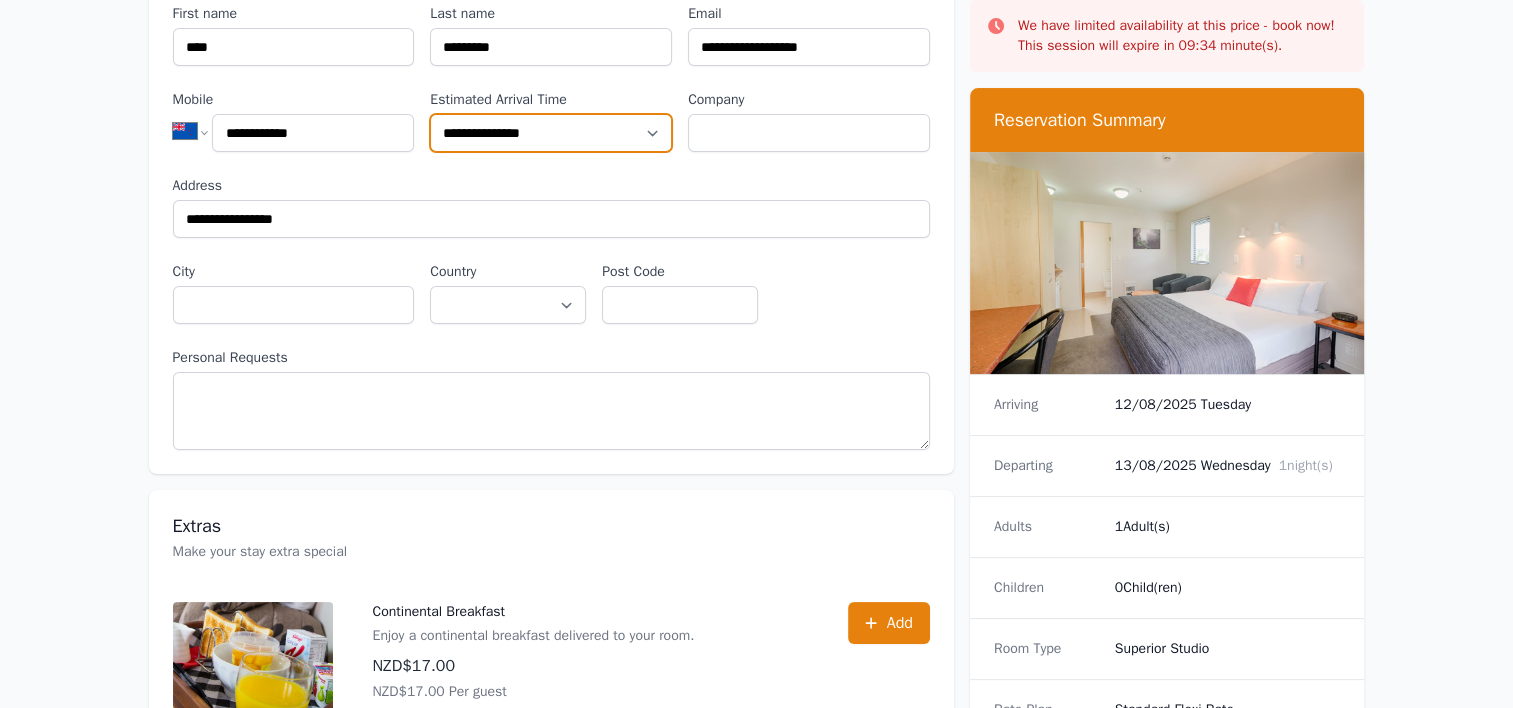 scroll, scrollTop: 300, scrollLeft: 0, axis: vertical 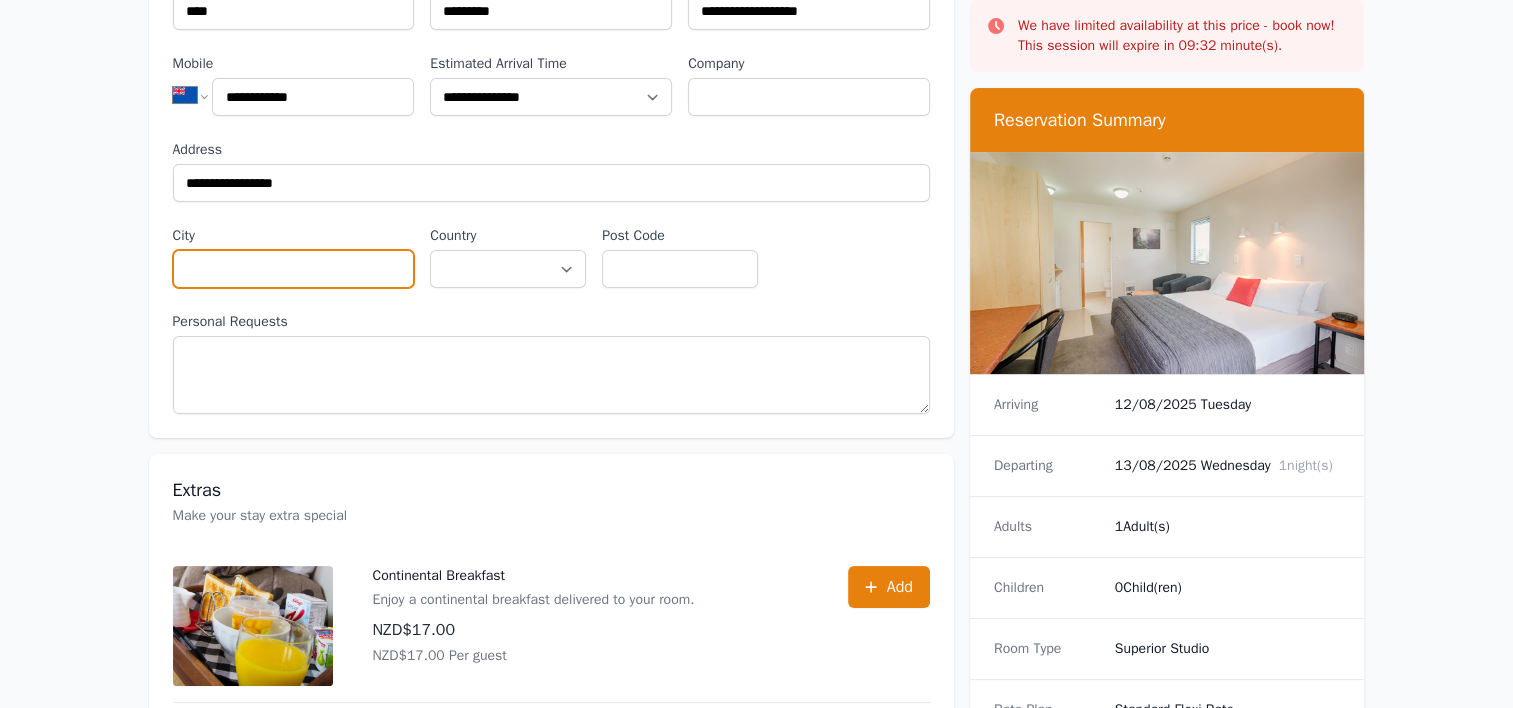 drag, startPoint x: 207, startPoint y: 260, endPoint x: 220, endPoint y: 269, distance: 15.811388 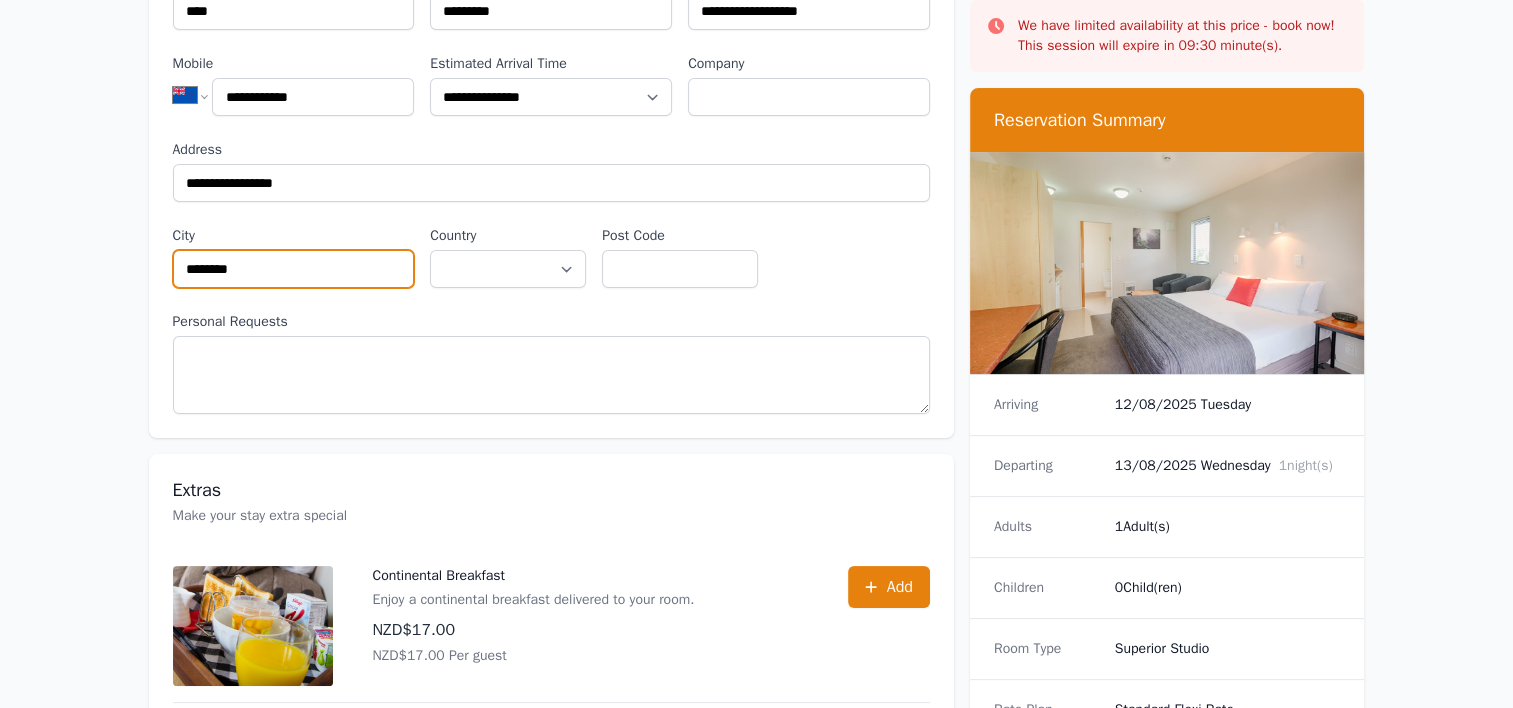type on "********" 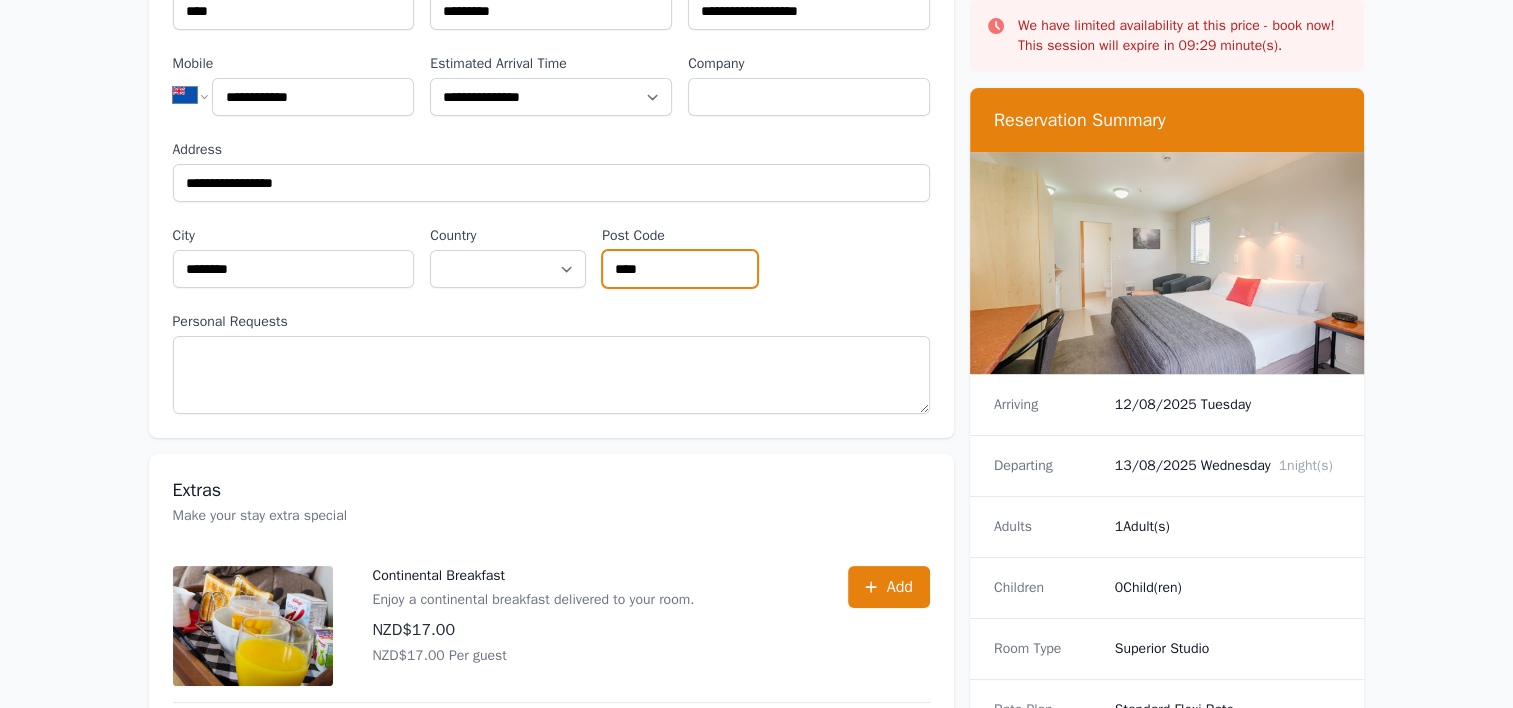 type on "****" 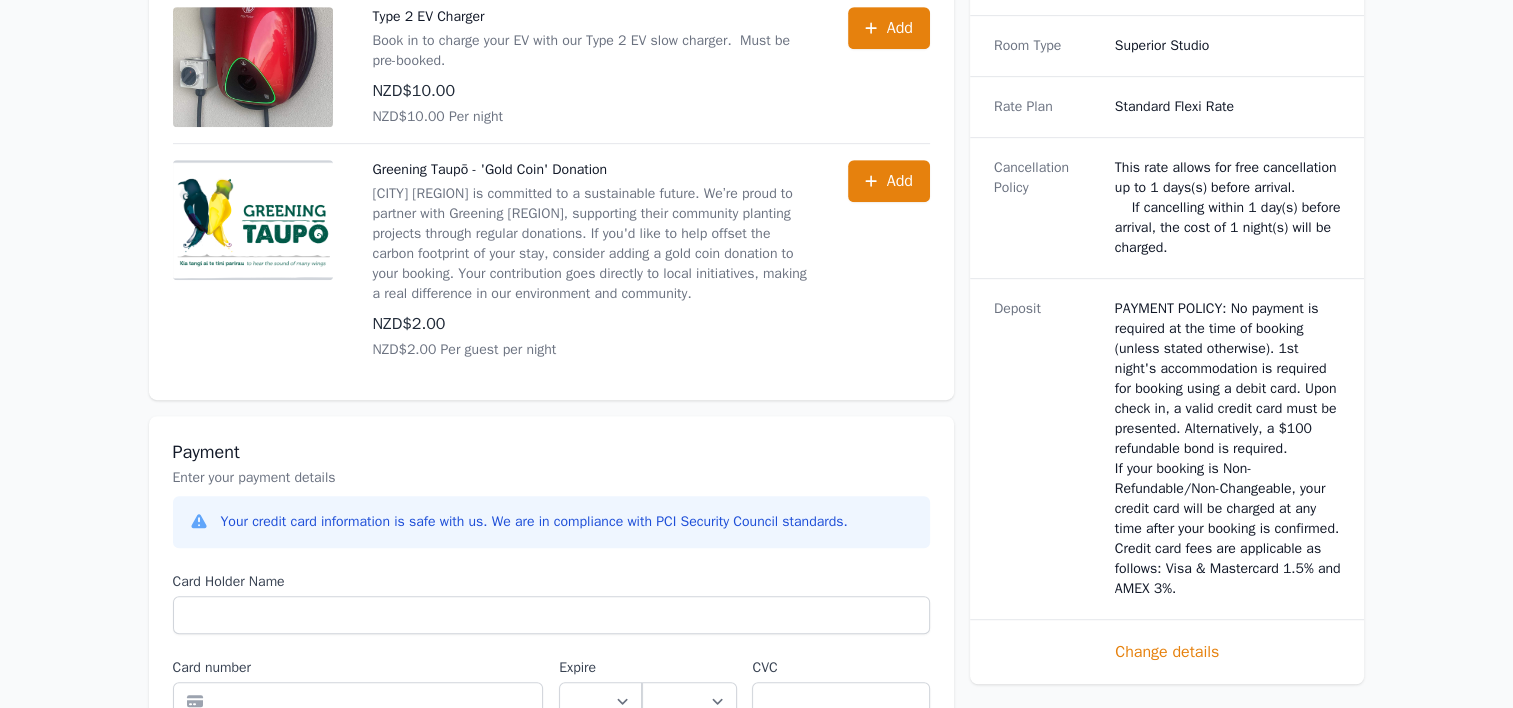 scroll, scrollTop: 1000, scrollLeft: 0, axis: vertical 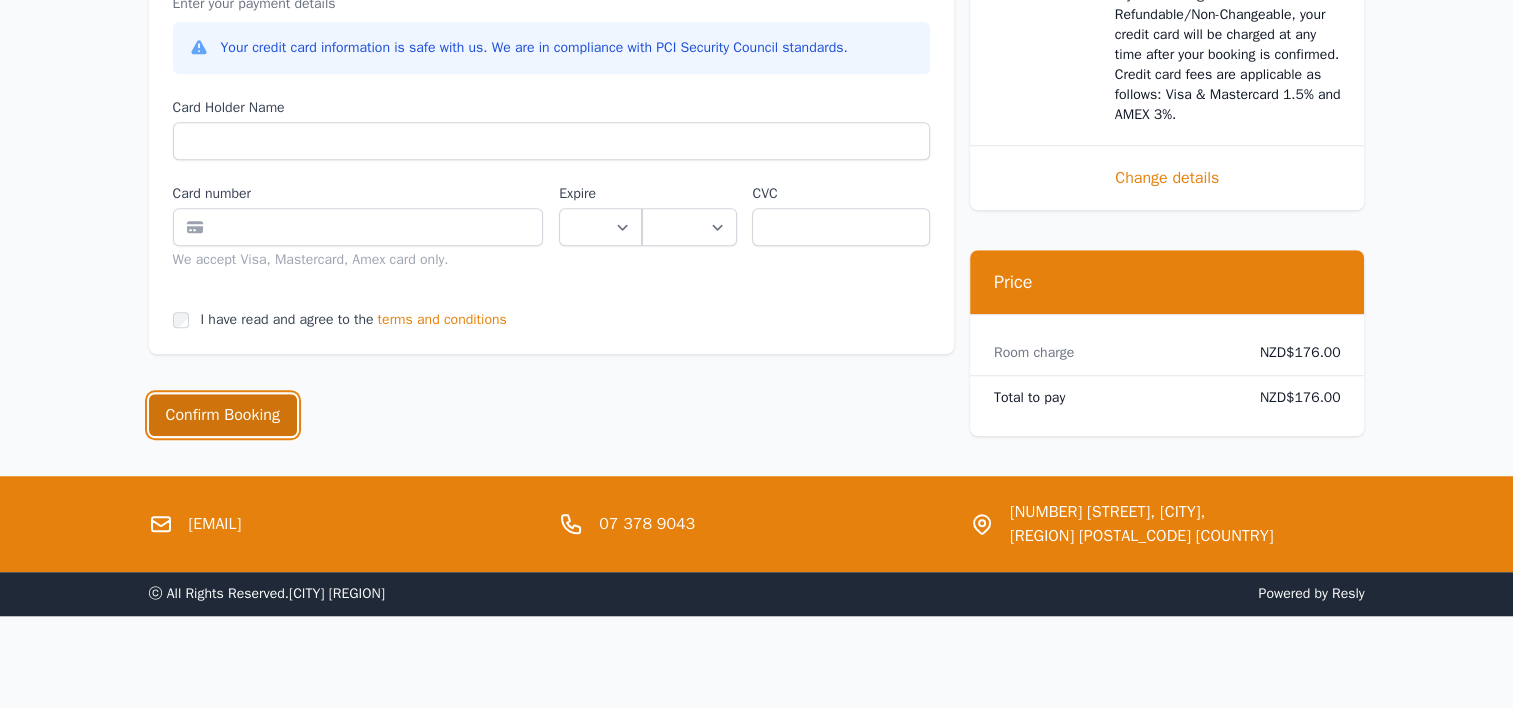 click on "Confirm Booking" at bounding box center [223, 415] 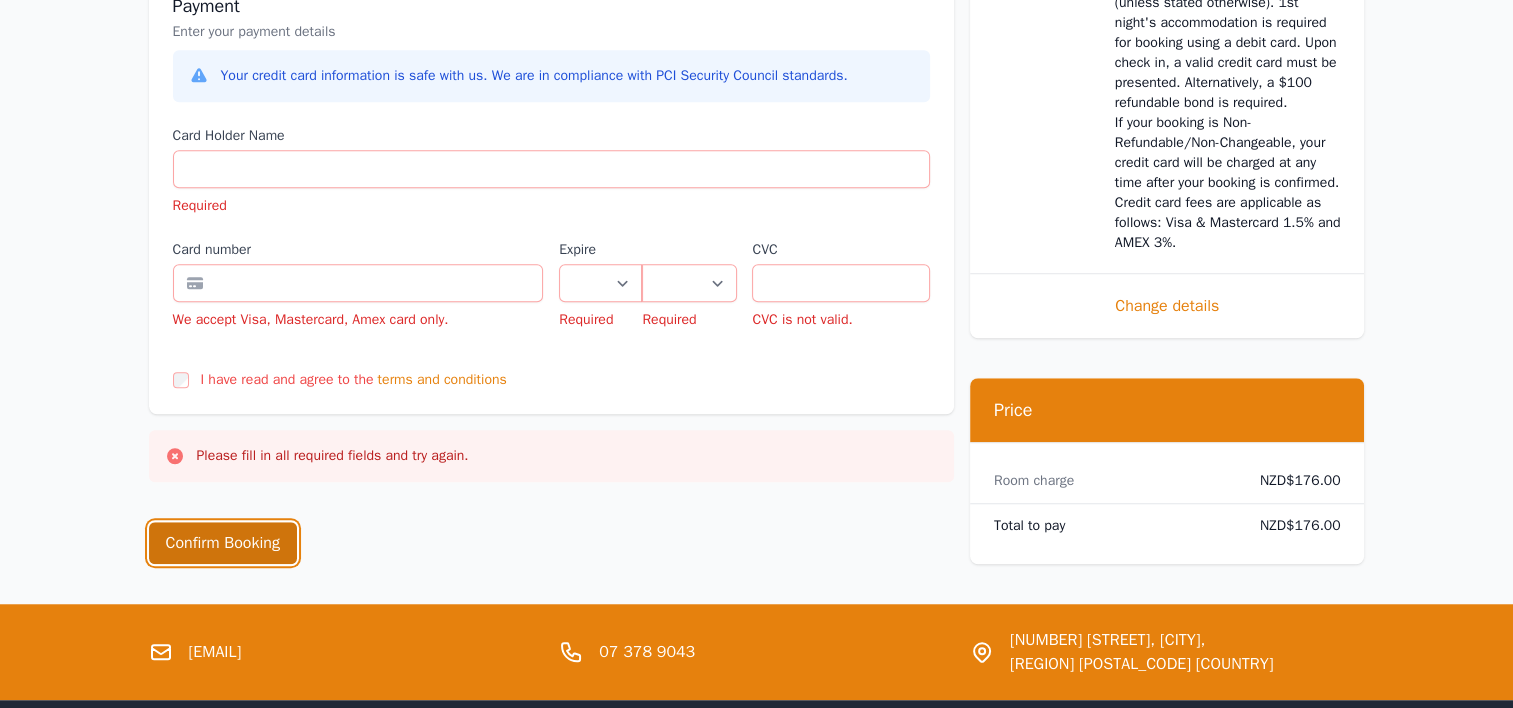 scroll, scrollTop: 1514, scrollLeft: 0, axis: vertical 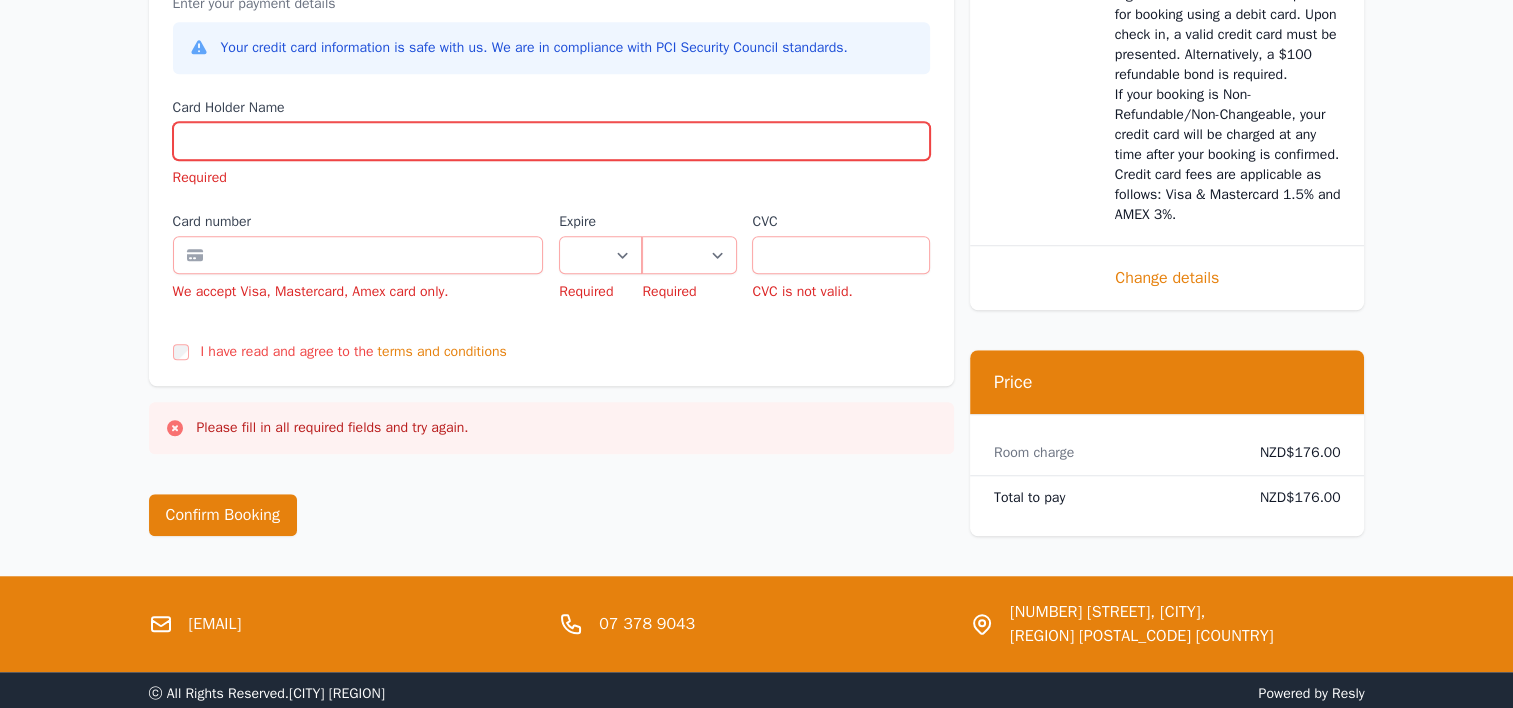 click on "Card Holder Name" at bounding box center [551, 141] 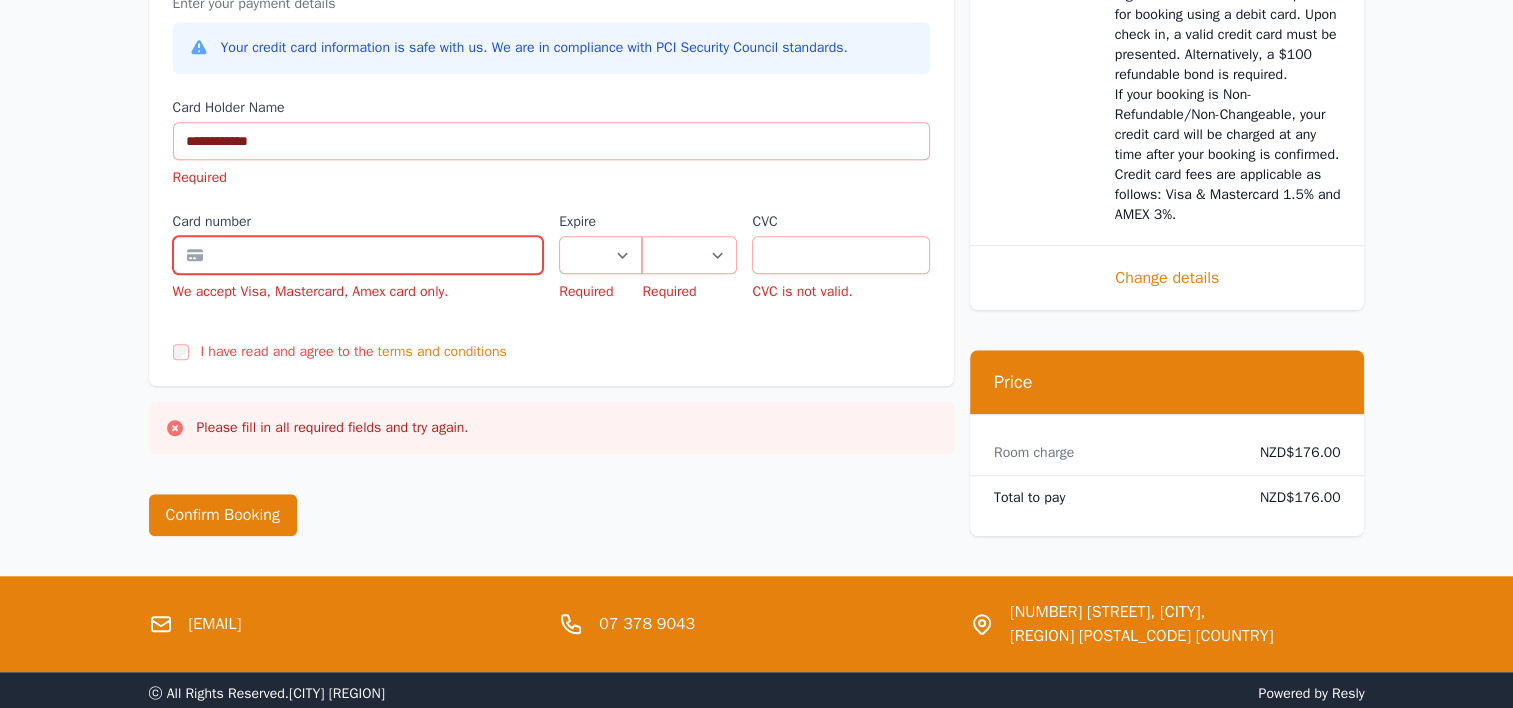 type on "**********" 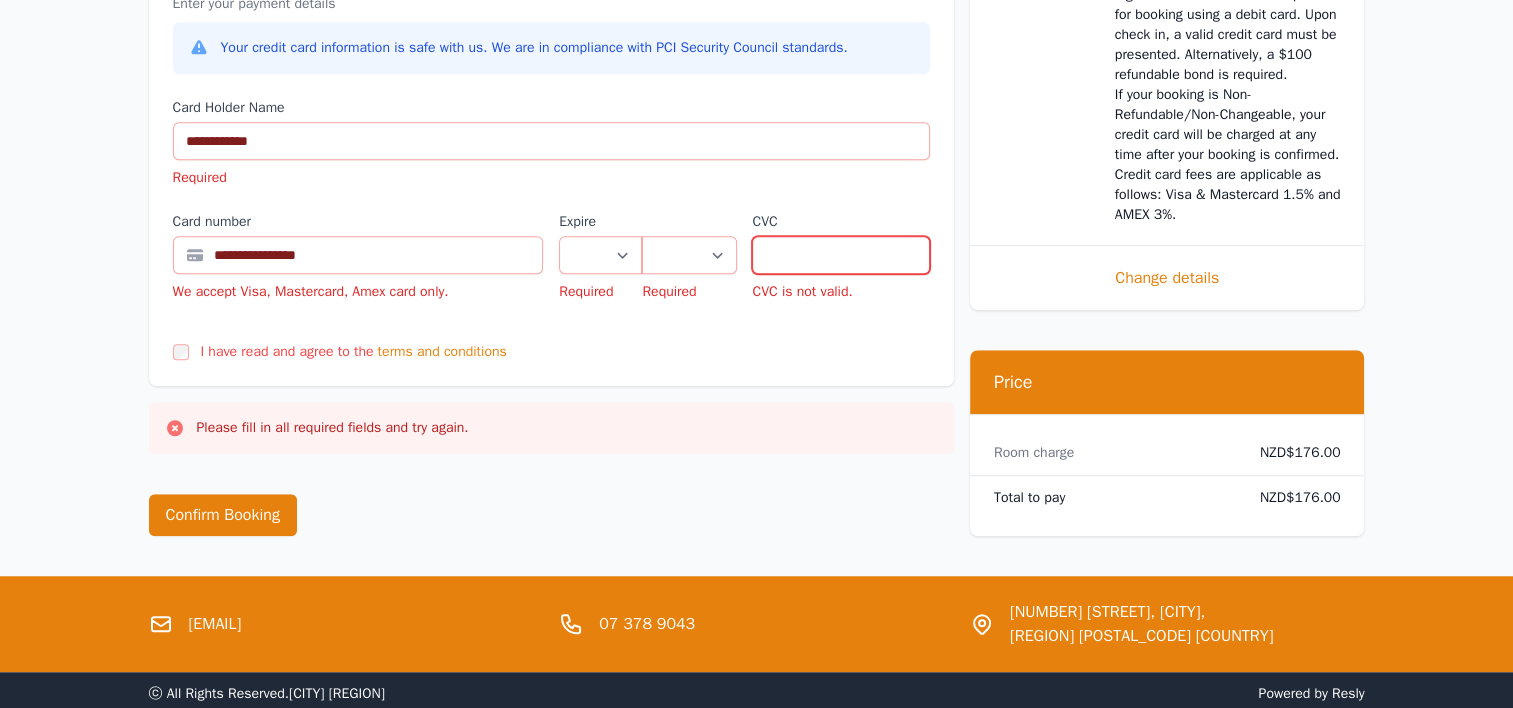 type on "***" 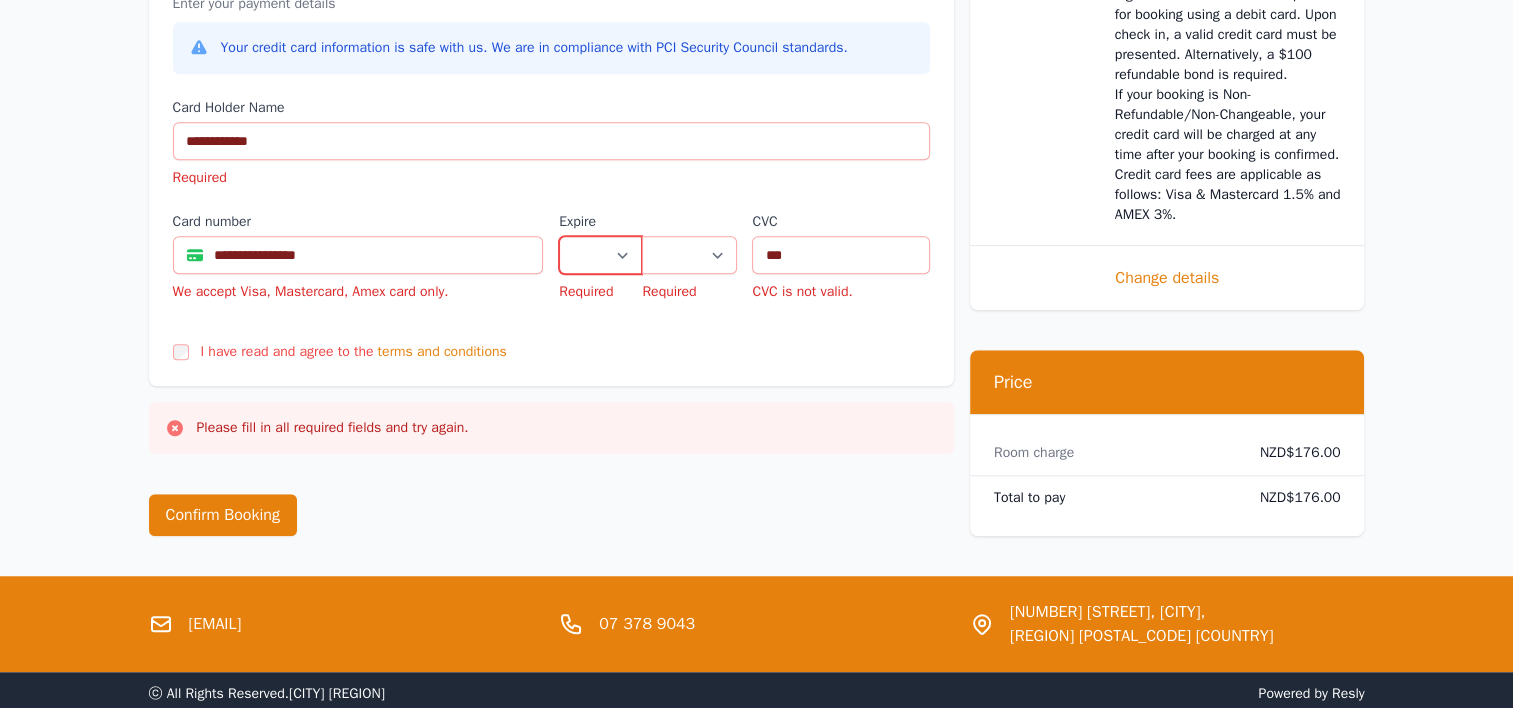 click on "** ** ** ** ** ** ** ** ** ** ** **" at bounding box center [600, 255] 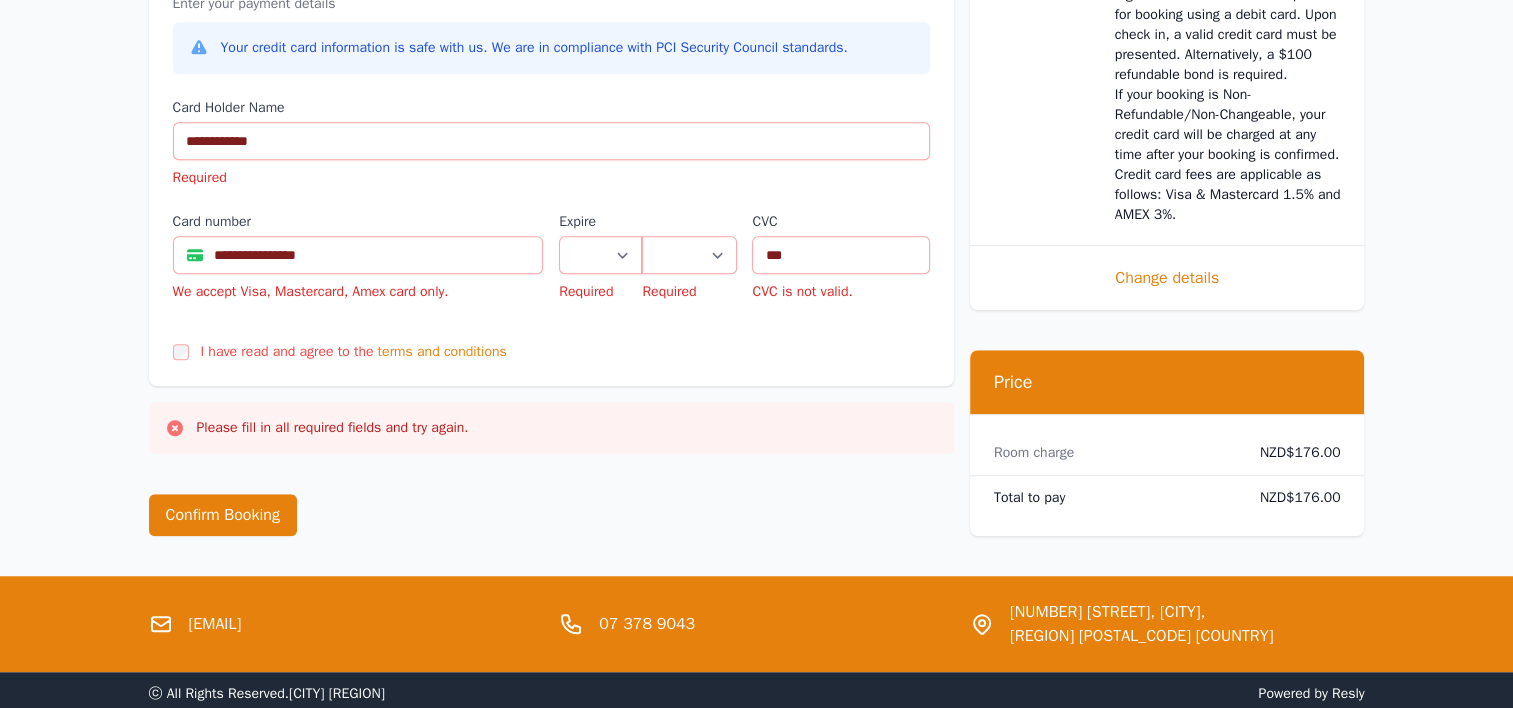 drag, startPoint x: 465, startPoint y: 568, endPoint x: 456, endPoint y: 585, distance: 19.235384 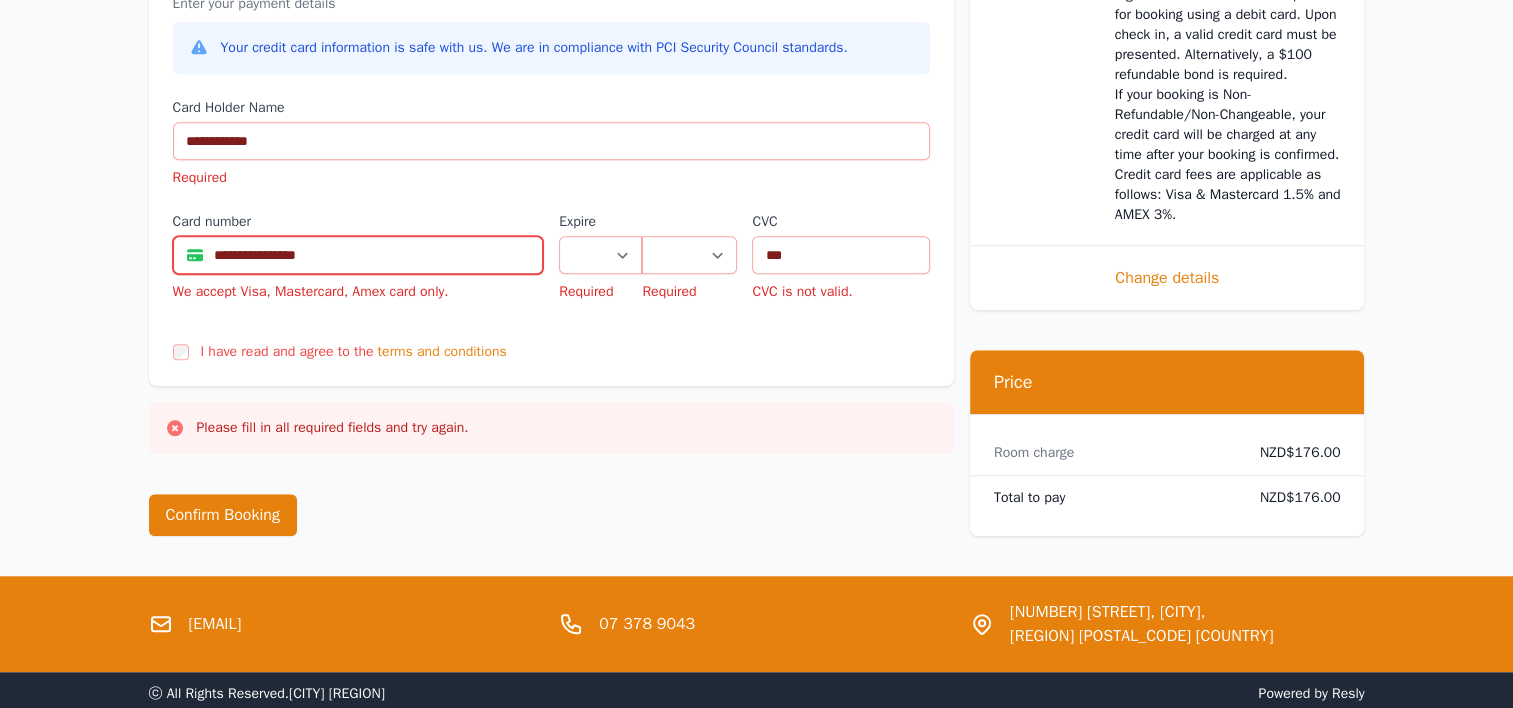 drag, startPoint x: 5, startPoint y: 405, endPoint x: 431, endPoint y: 256, distance: 451.30588 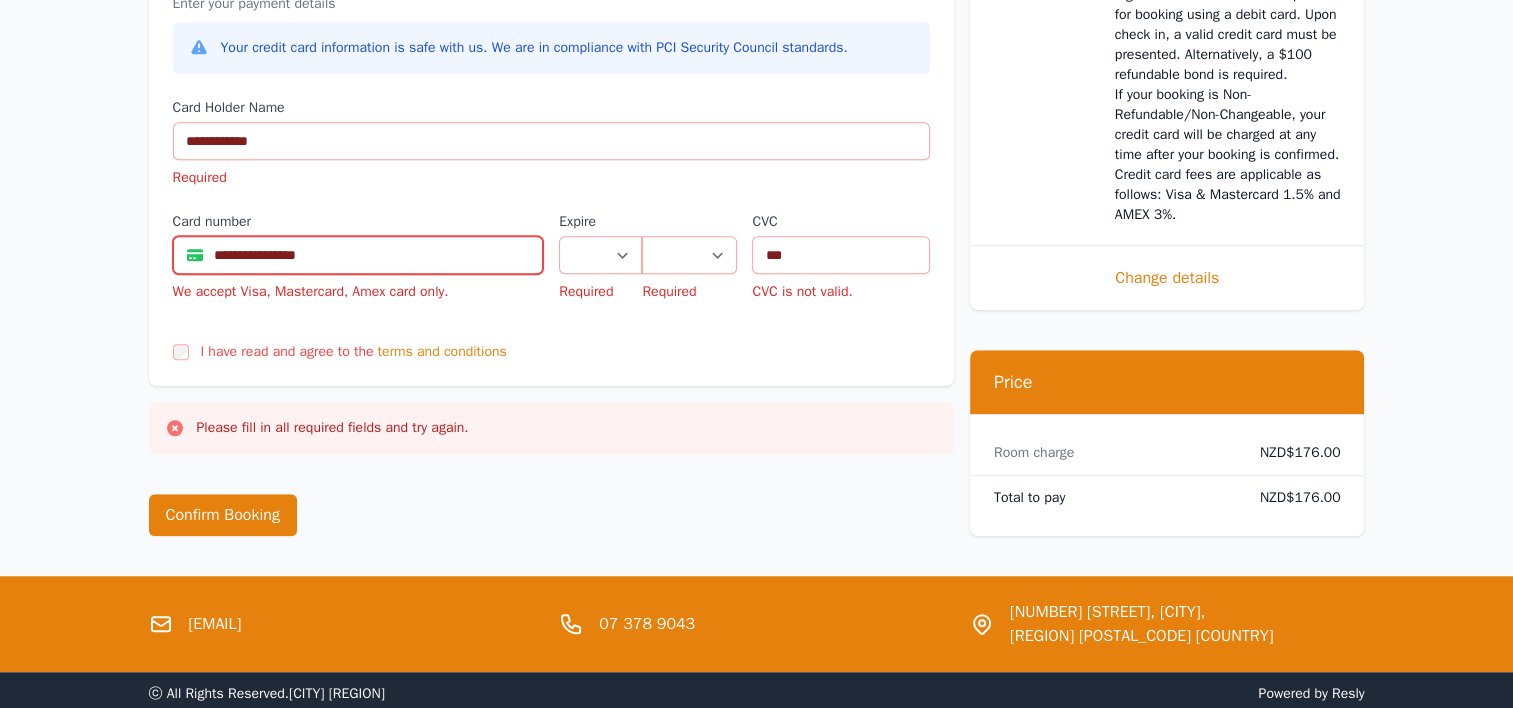 click on "**********" at bounding box center [358, 255] 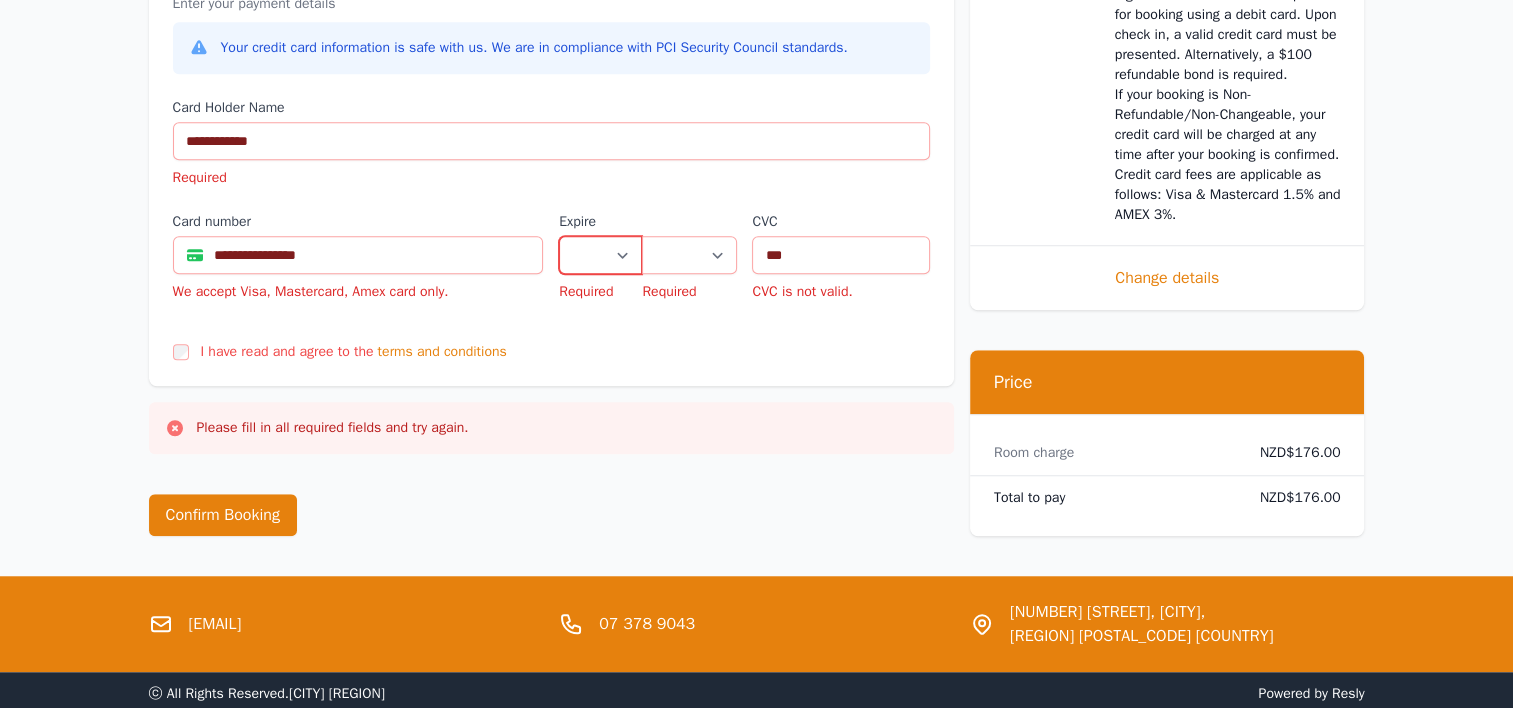 click on "** ** ** ** ** ** ** ** ** ** ** **" at bounding box center (600, 255) 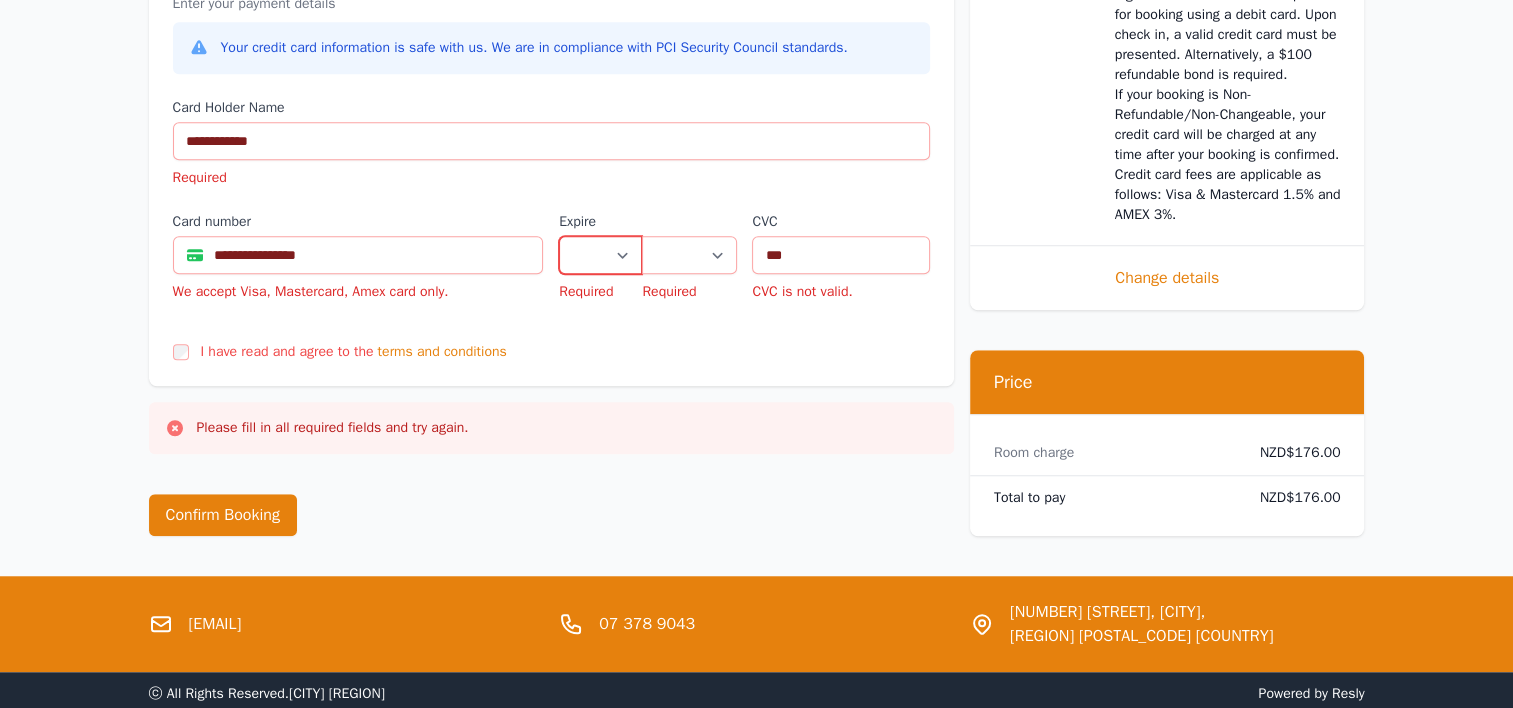 select on "**" 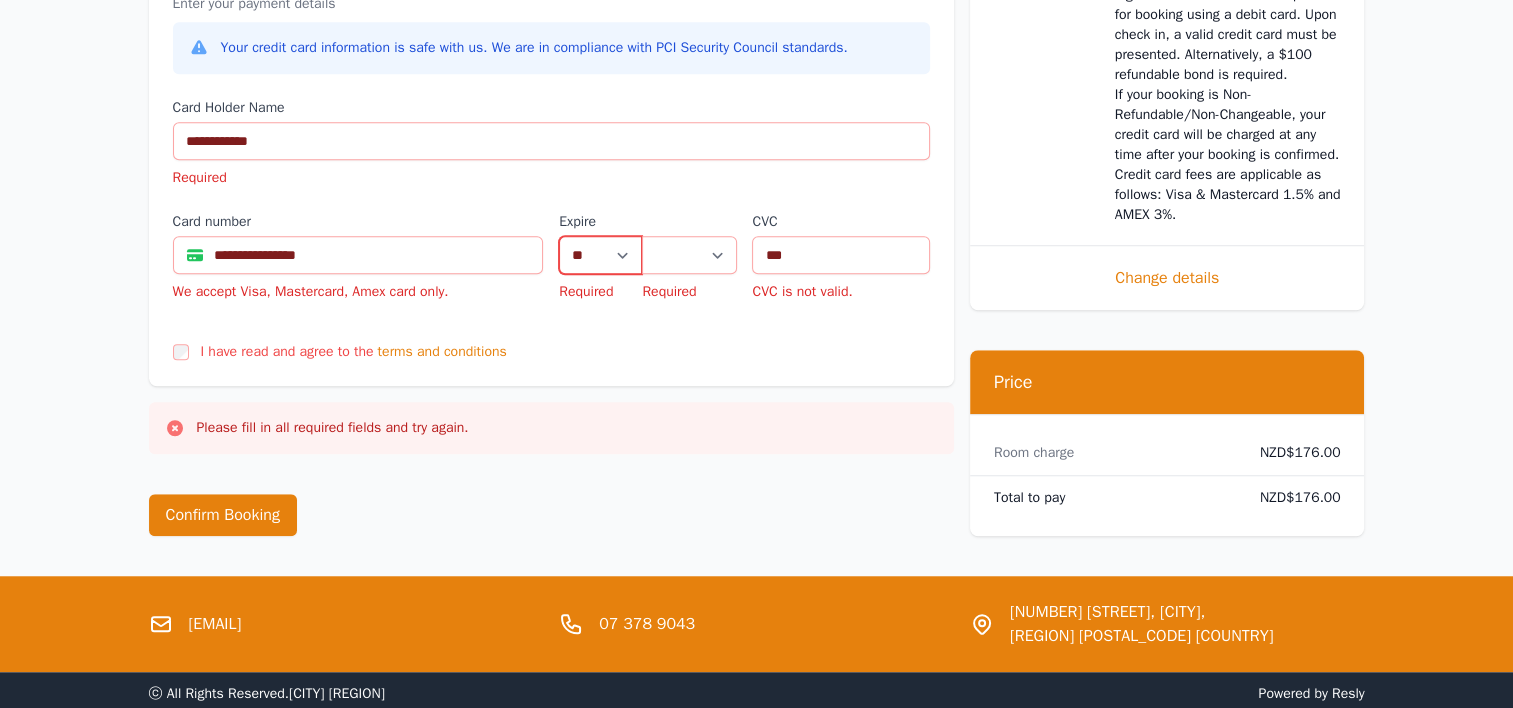 click on "** ** ** ** ** ** ** ** ** ** ** **" at bounding box center (600, 255) 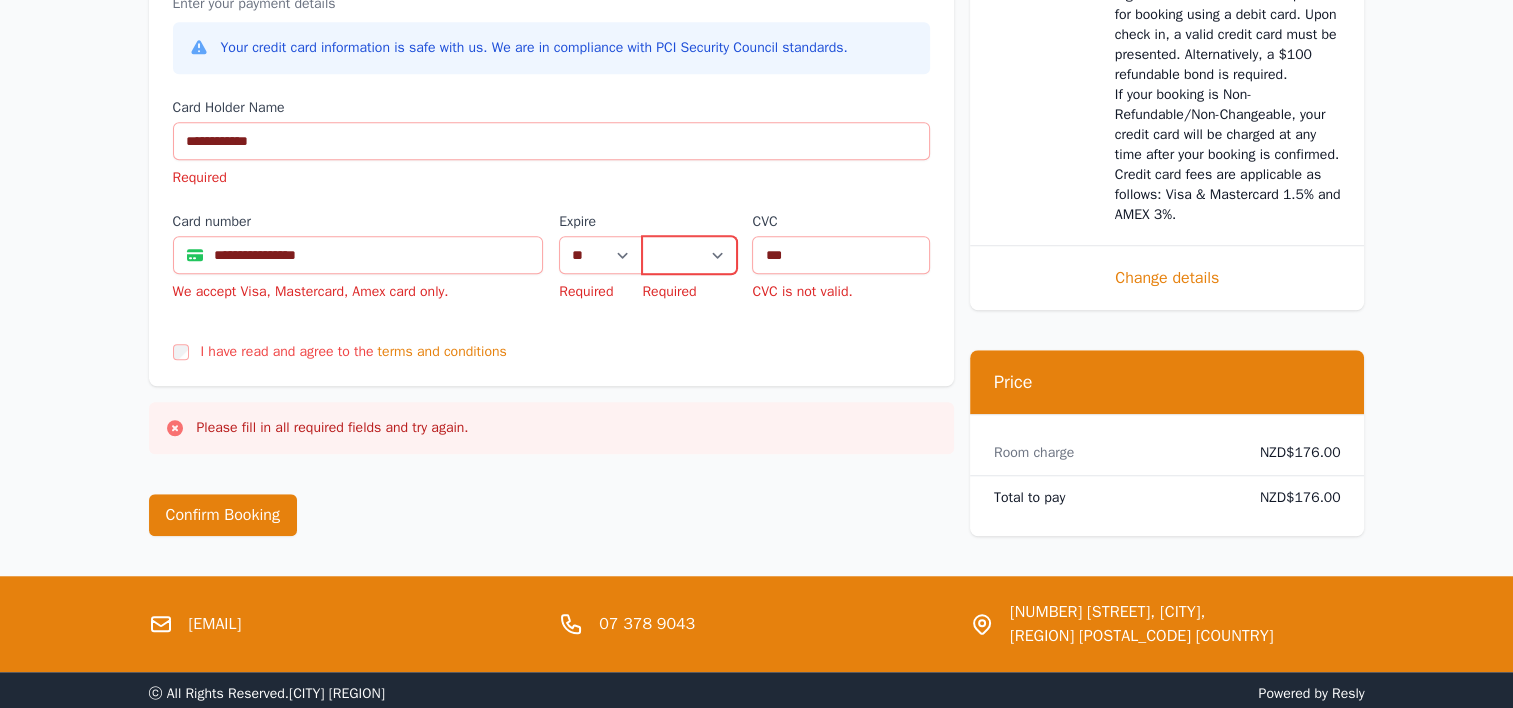 click on "**** **** **** **** **** **** **** **** ****" at bounding box center (689, 255) 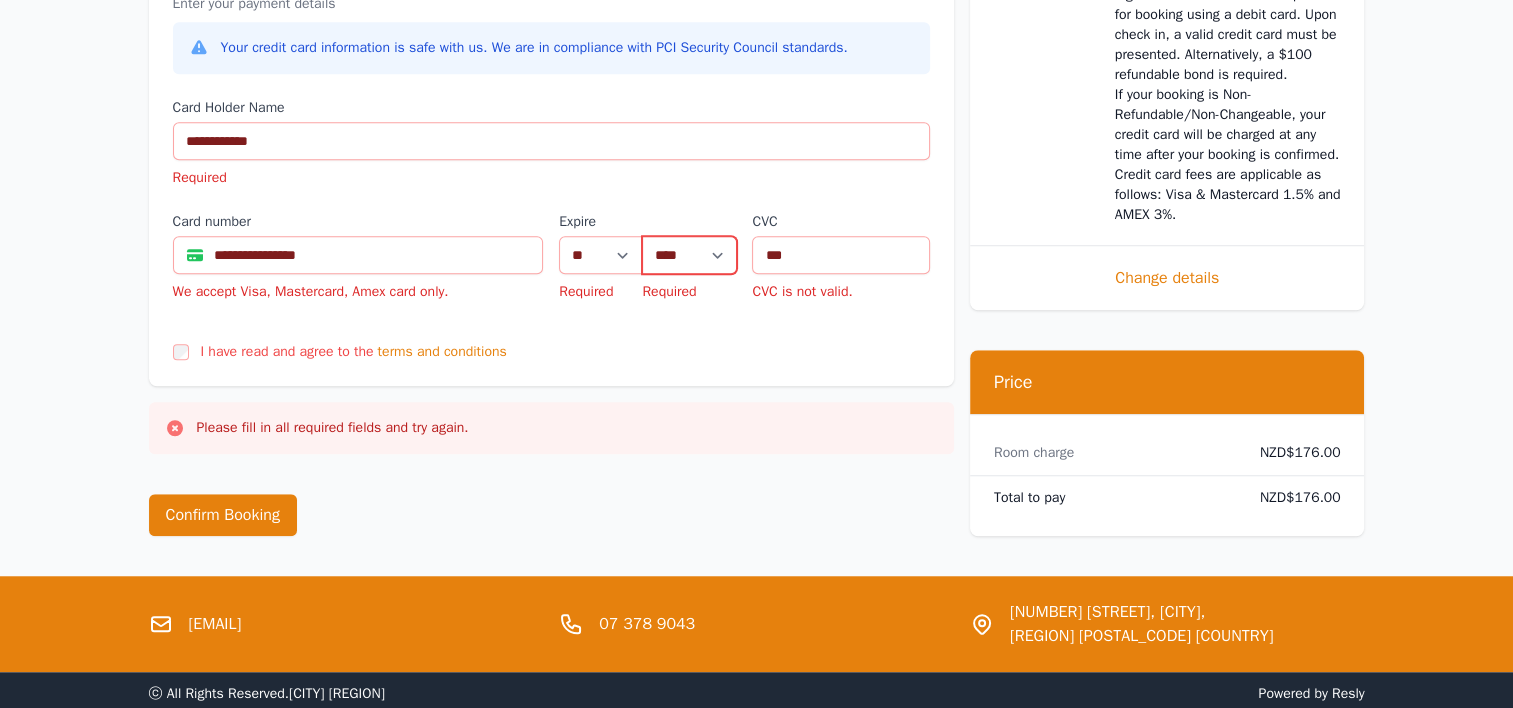 click on "**** **** **** **** **** **** **** **** ****" at bounding box center [689, 255] 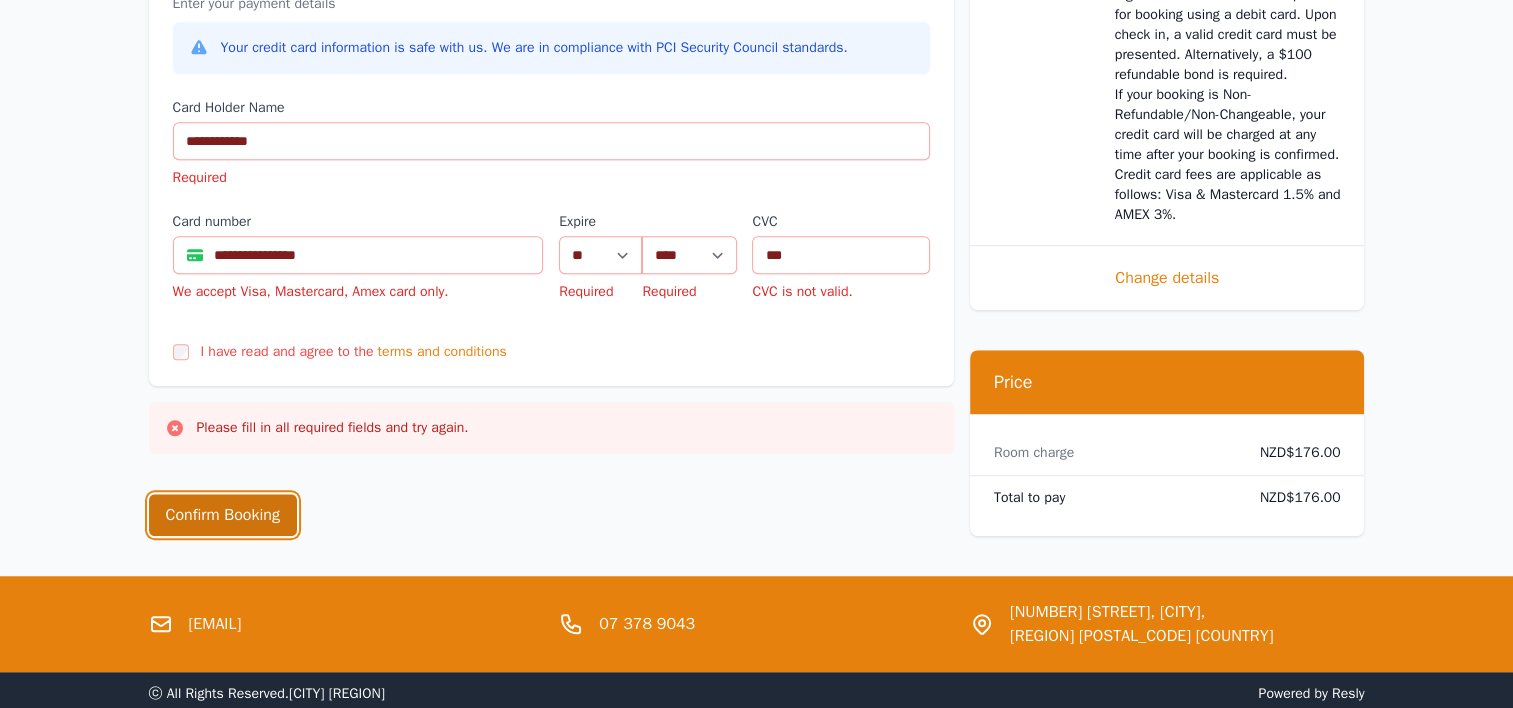 click on "Confirm Booking" at bounding box center [223, 515] 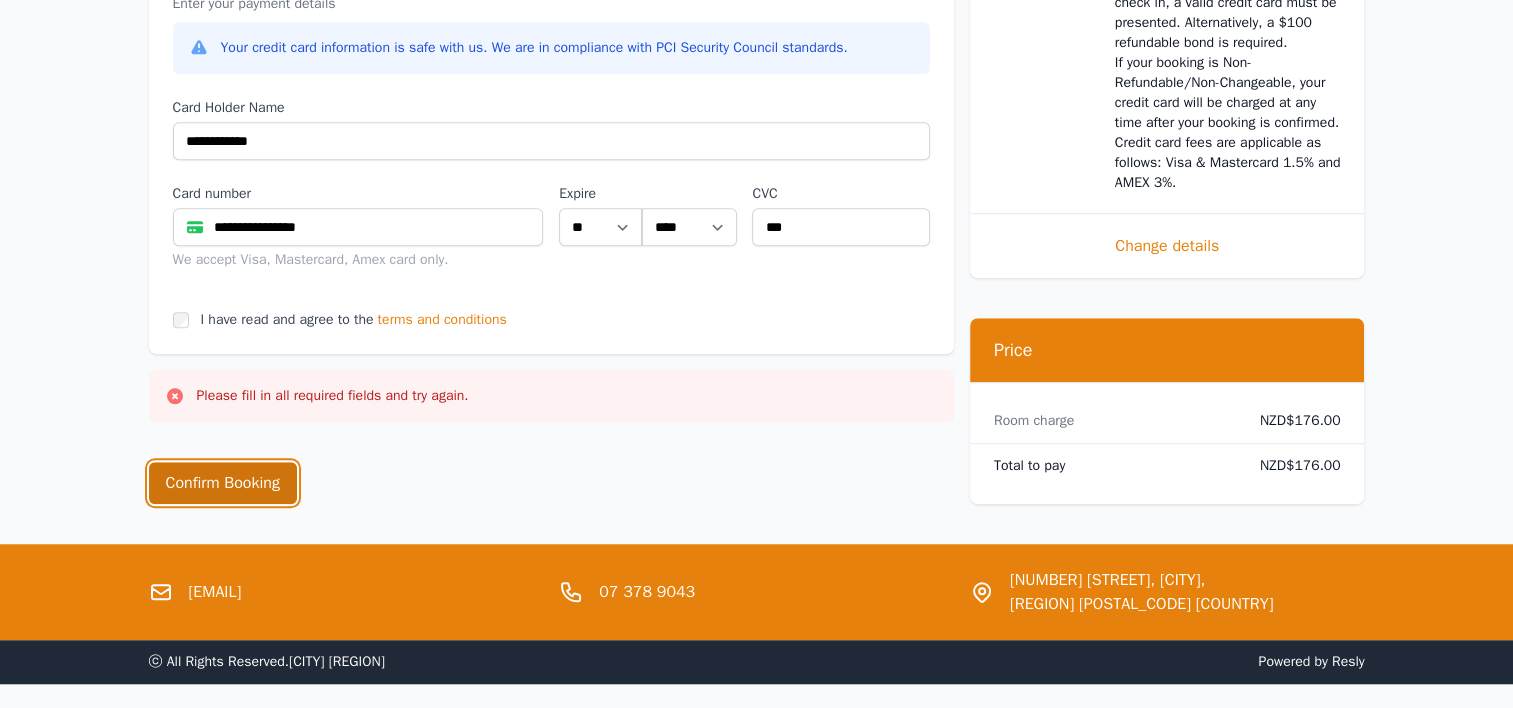 click on "Confirm Booking" at bounding box center [223, 483] 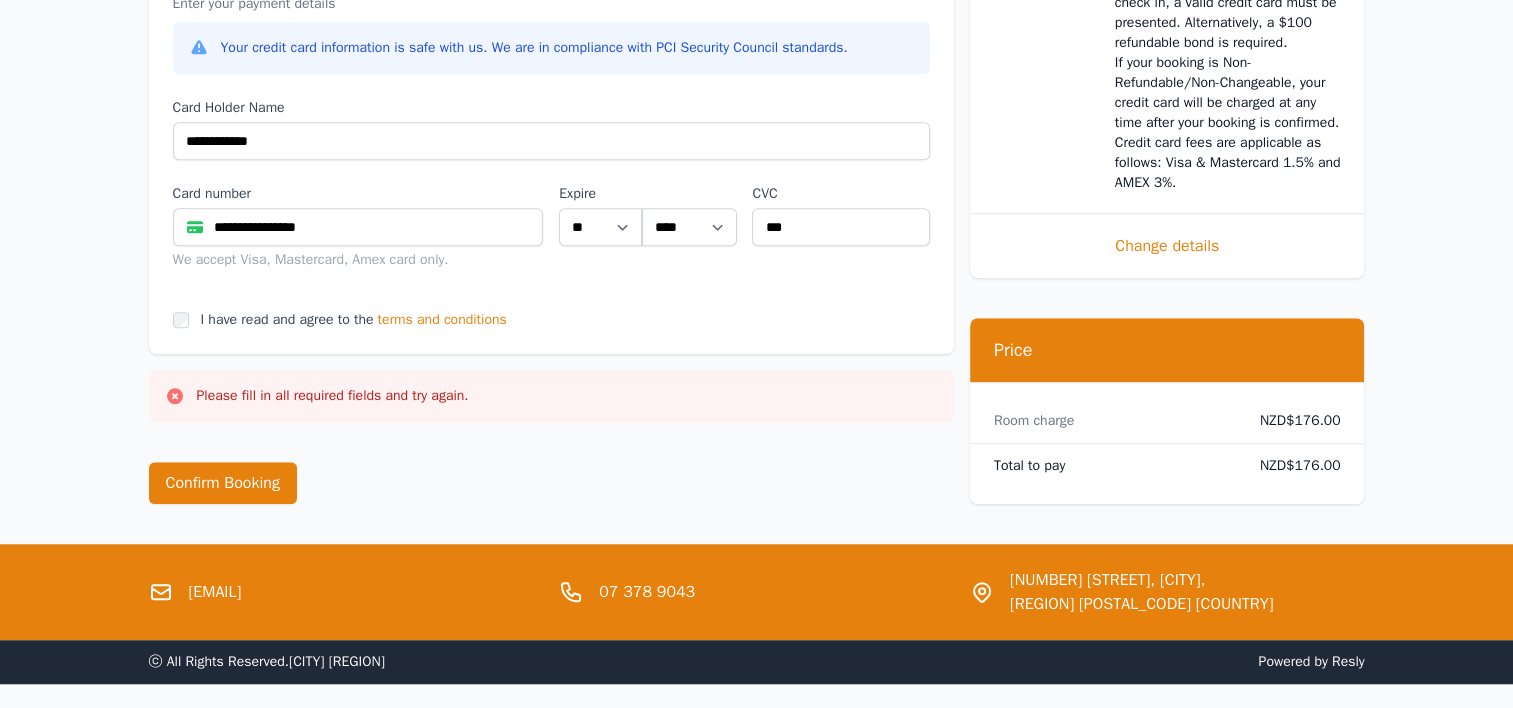 click on "**********" at bounding box center [358, 227] 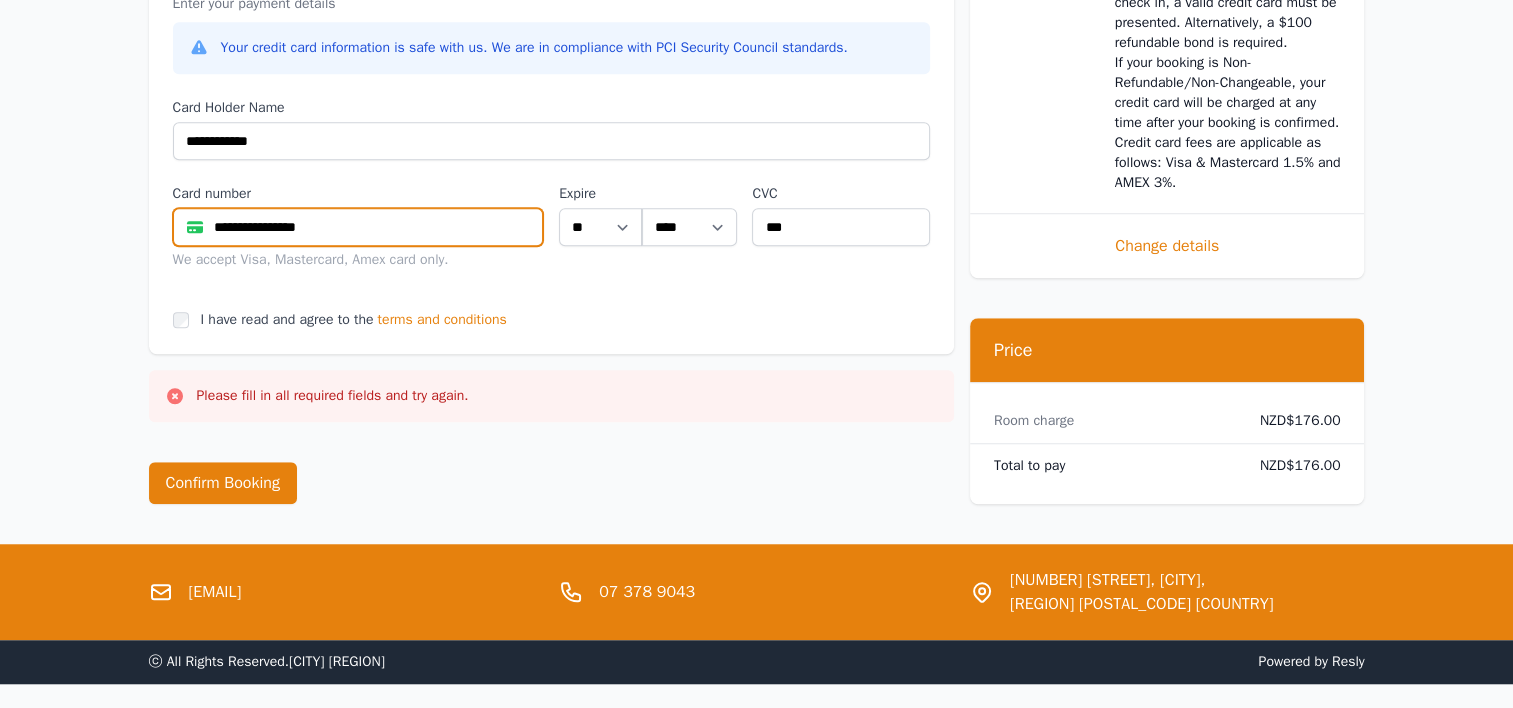 click on "**********" at bounding box center [358, 227] 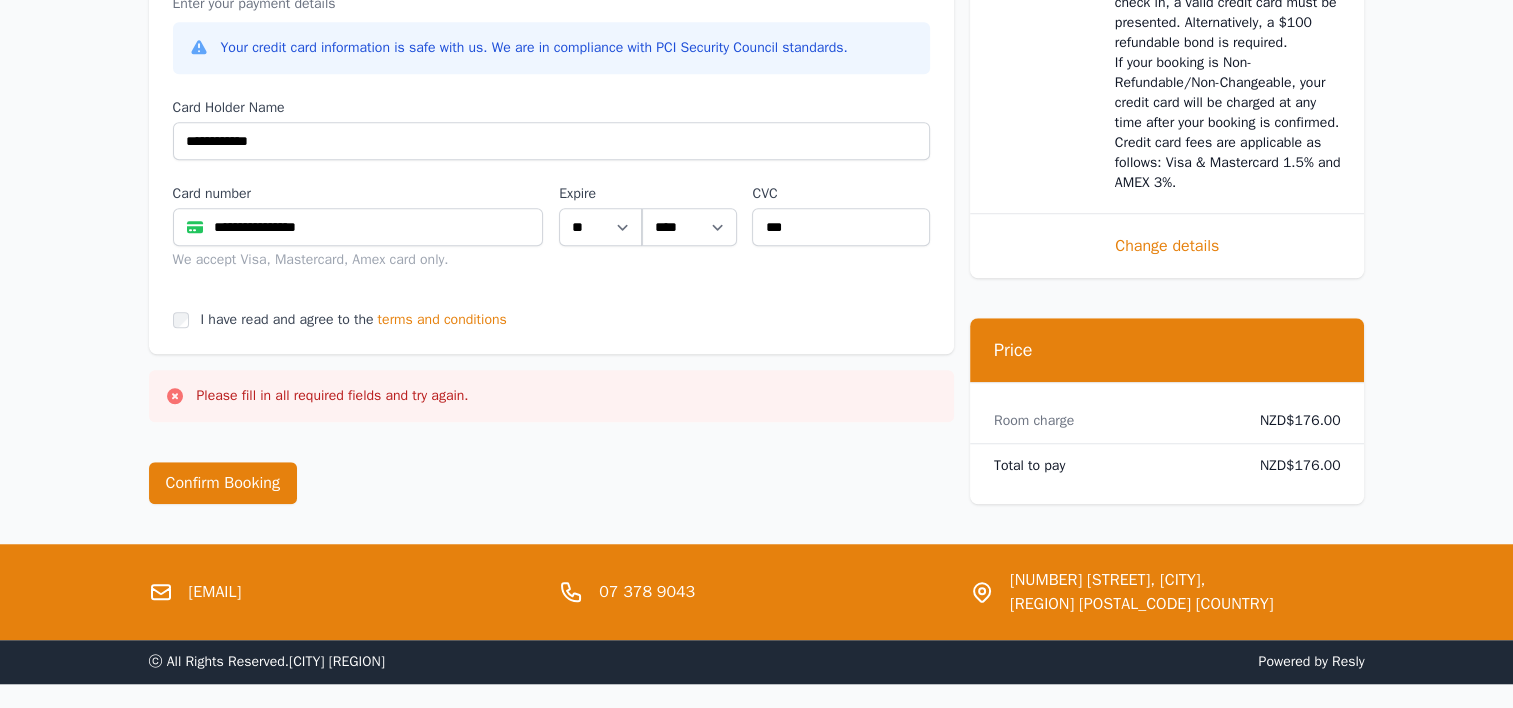 click on "Payment Enter your payment details Your credit card information is safe with us. We are in compliance with PCI Security Council standards. Card Holder Name [NAME] Card number [CARD_NUMBER] We accept Visa, Mastercard, Amex card only. Expire [DATE] [DATE] [DATE] [DATE] . [CARD_NUMBER] [CARD_NUMBER] [CARD_NUMBER] [CARD_NUMBER] CVC [CVC] I have read and agree to the terms and conditions" at bounding box center (551, 148) 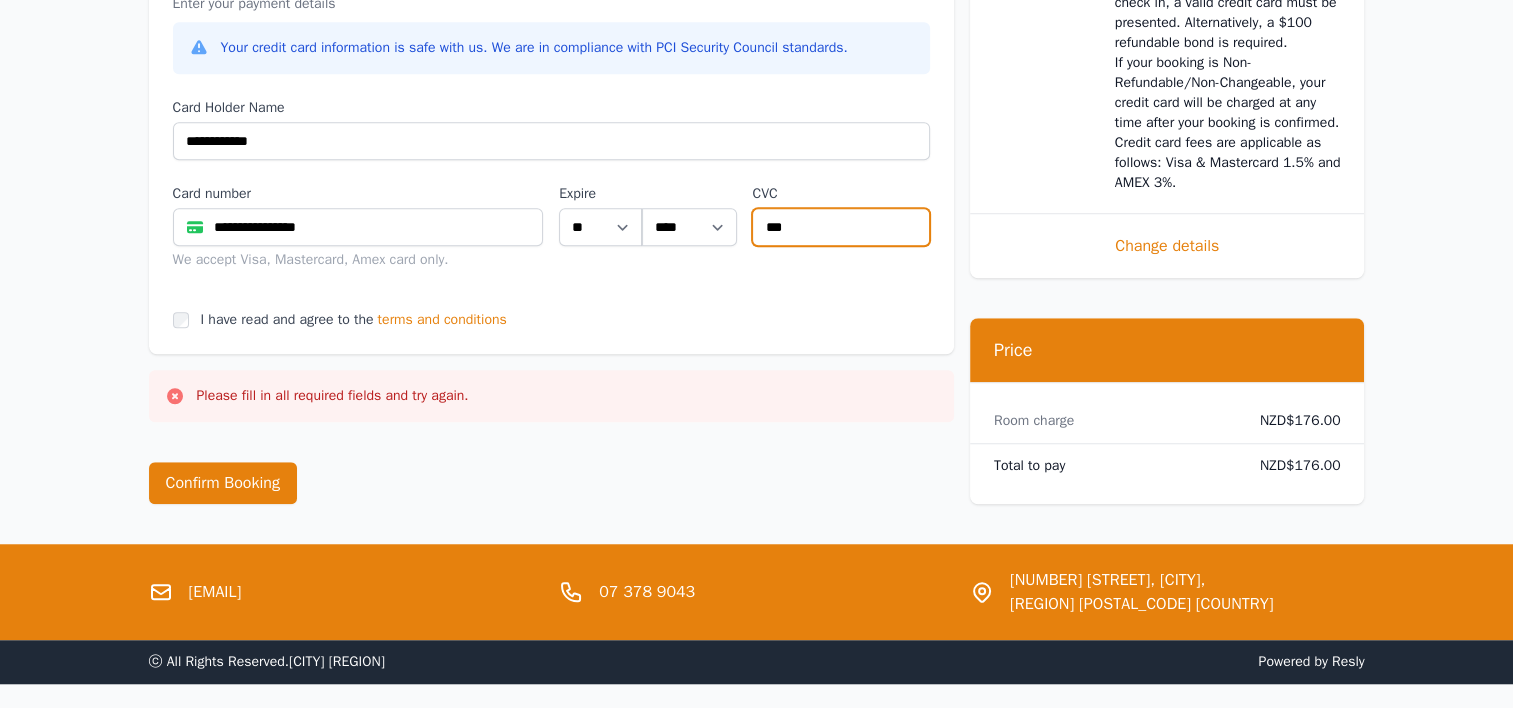 click on "***" at bounding box center (840, 227) 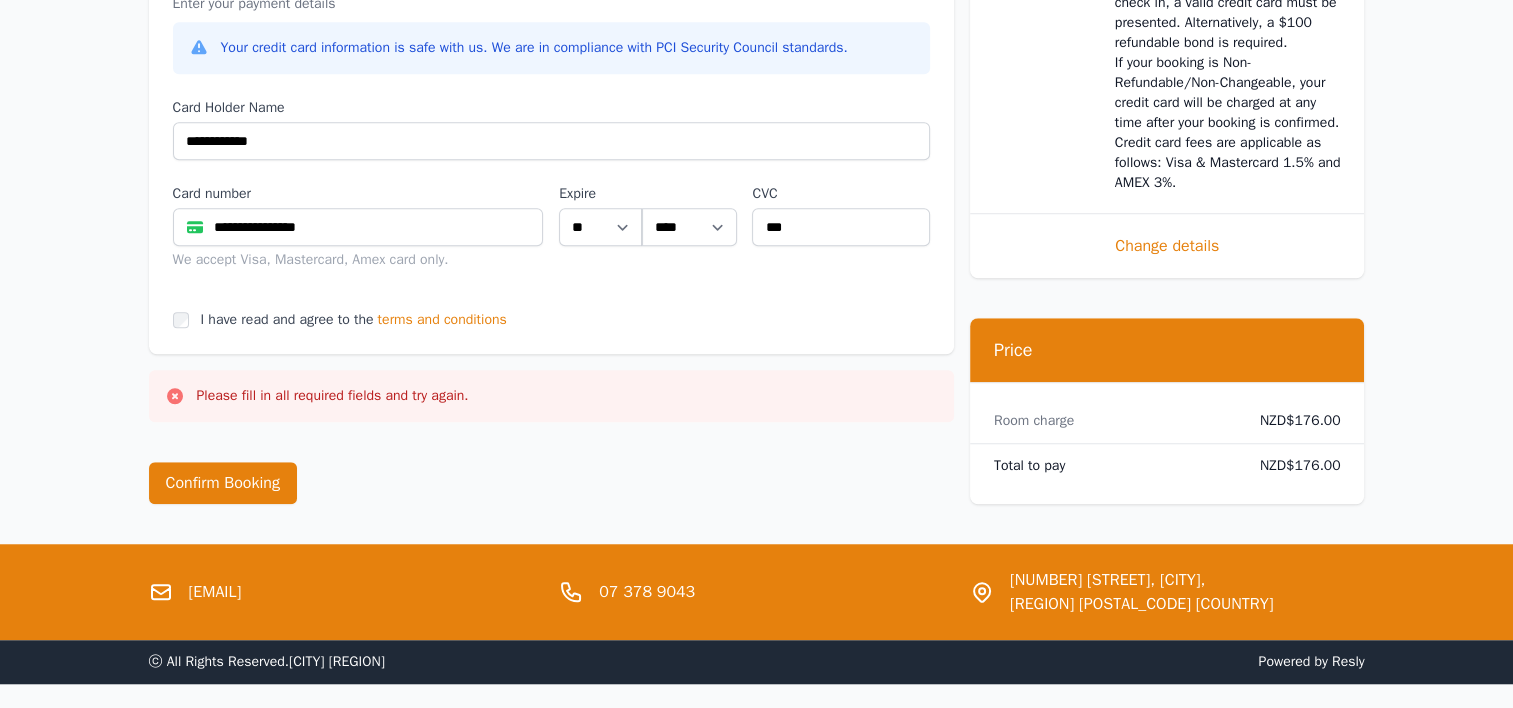 click on "I have read and agree to the terms and conditions" at bounding box center (551, 320) 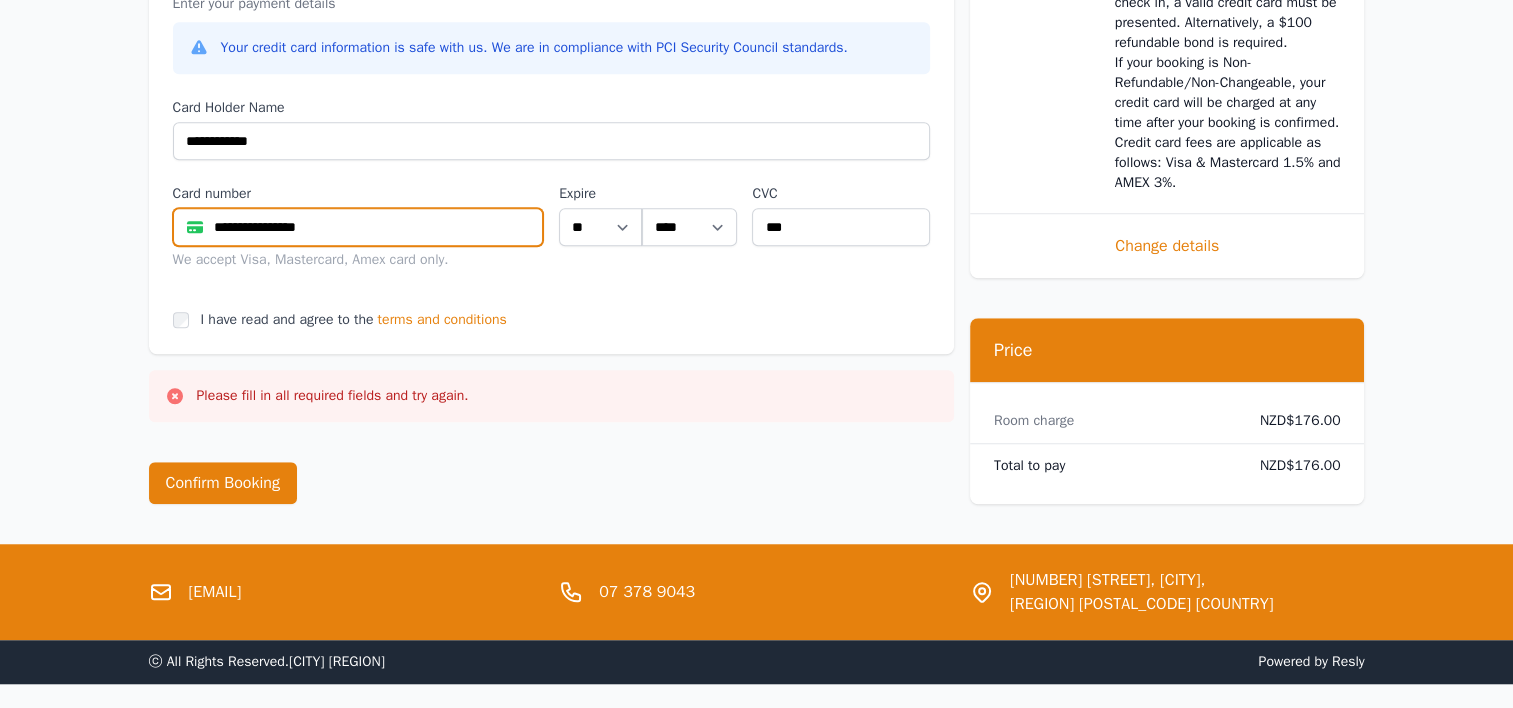 drag, startPoint x: 332, startPoint y: 228, endPoint x: 241, endPoint y: 227, distance: 91.00549 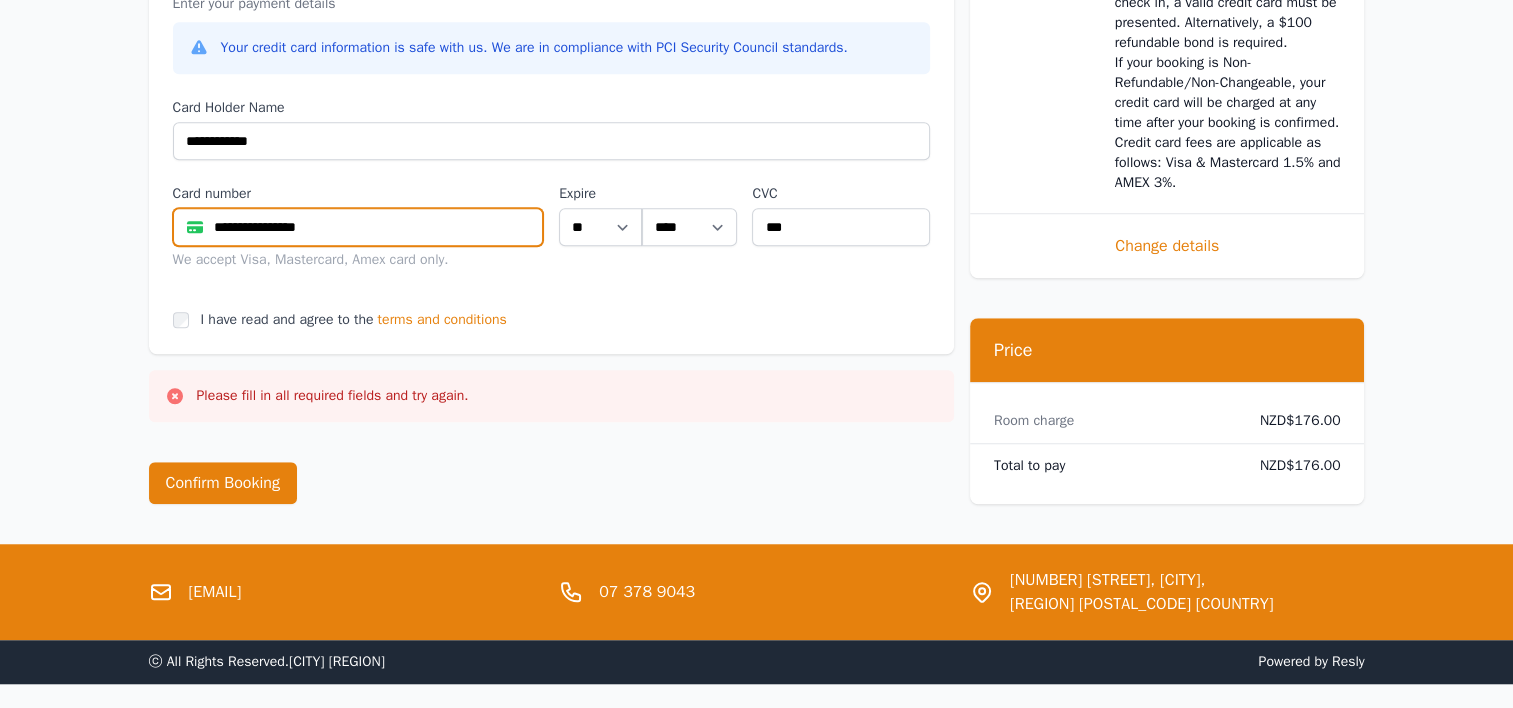 click on "**********" at bounding box center (358, 227) 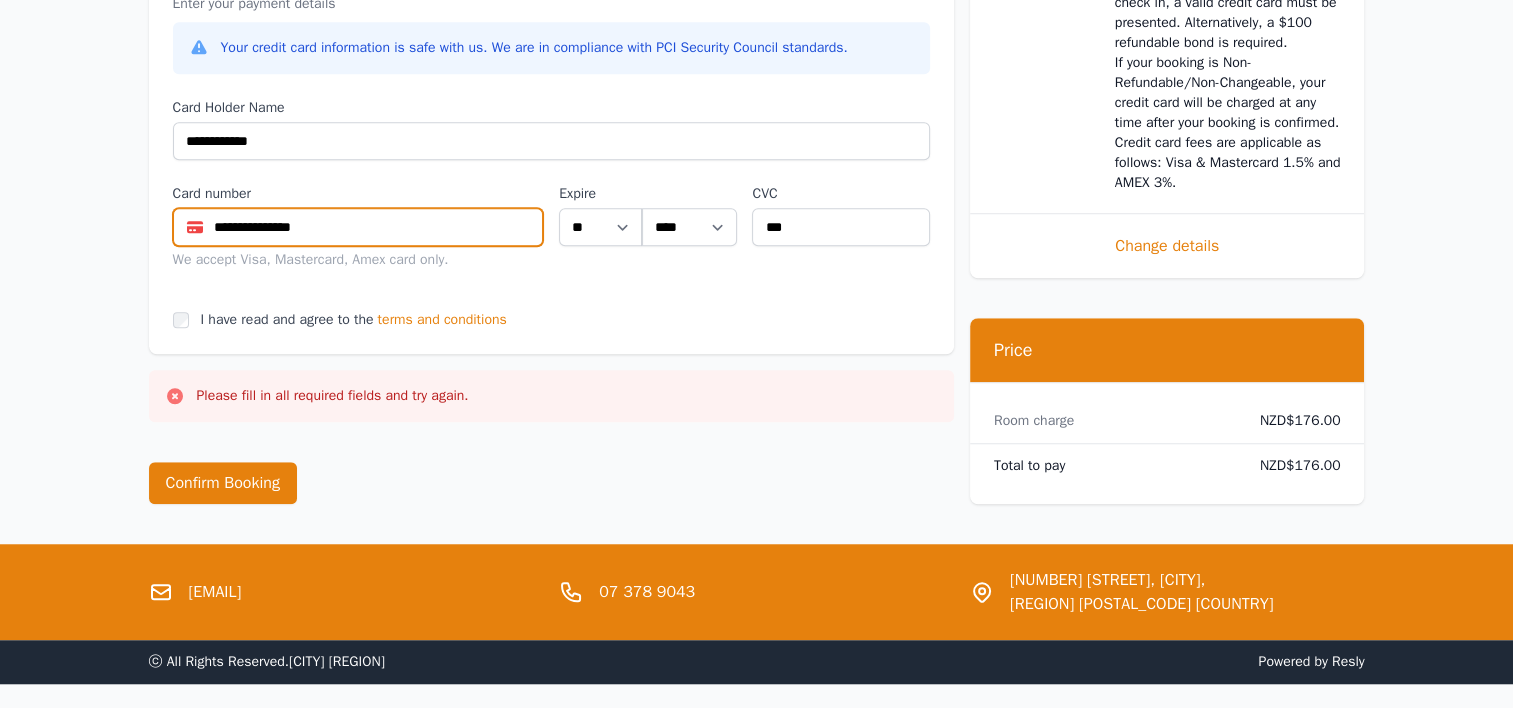type on "**********" 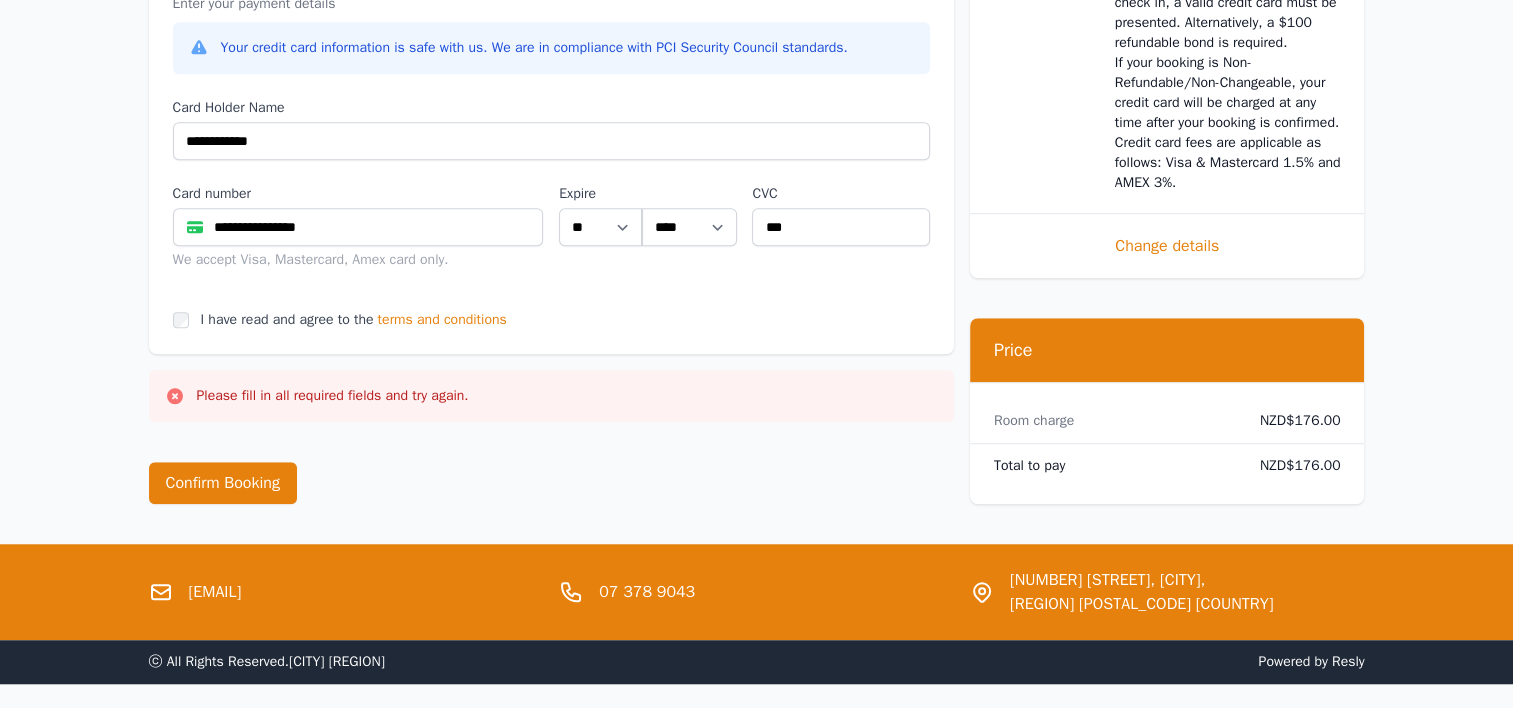 click on "I have read and agree to the terms and conditions" at bounding box center (551, 320) 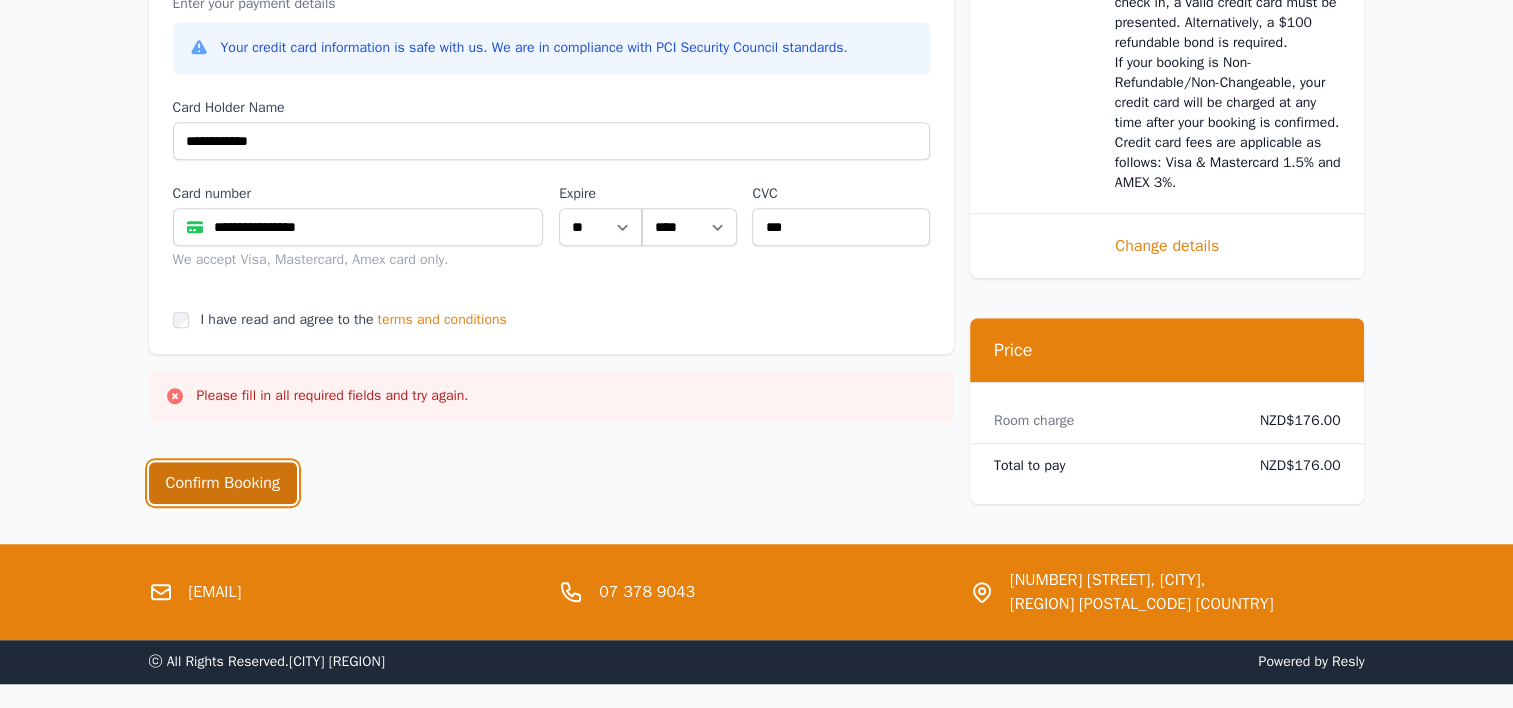 click on "Confirm Booking" at bounding box center [223, 483] 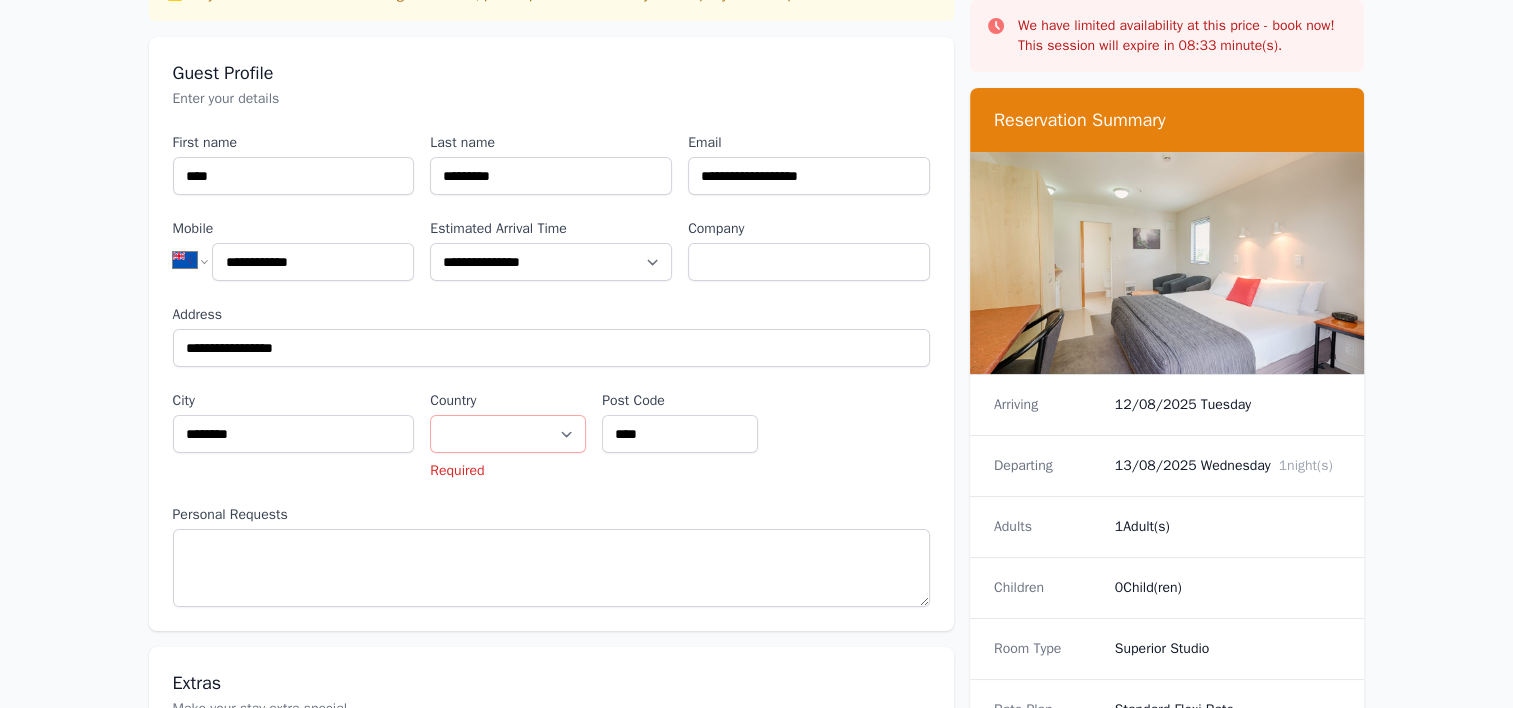 scroll, scrollTop: 14, scrollLeft: 0, axis: vertical 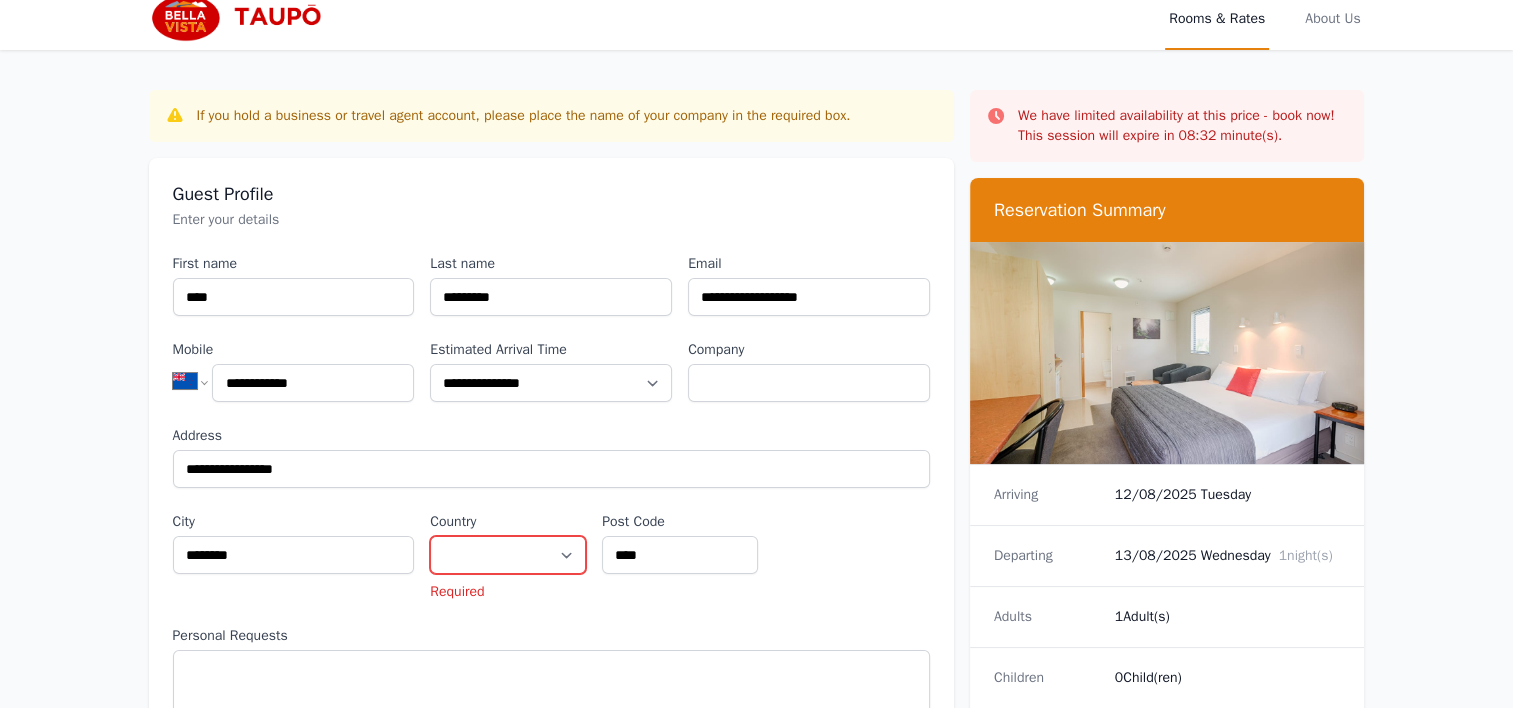 drag, startPoint x: 532, startPoint y: 559, endPoint x: 522, endPoint y: 558, distance: 10.049875 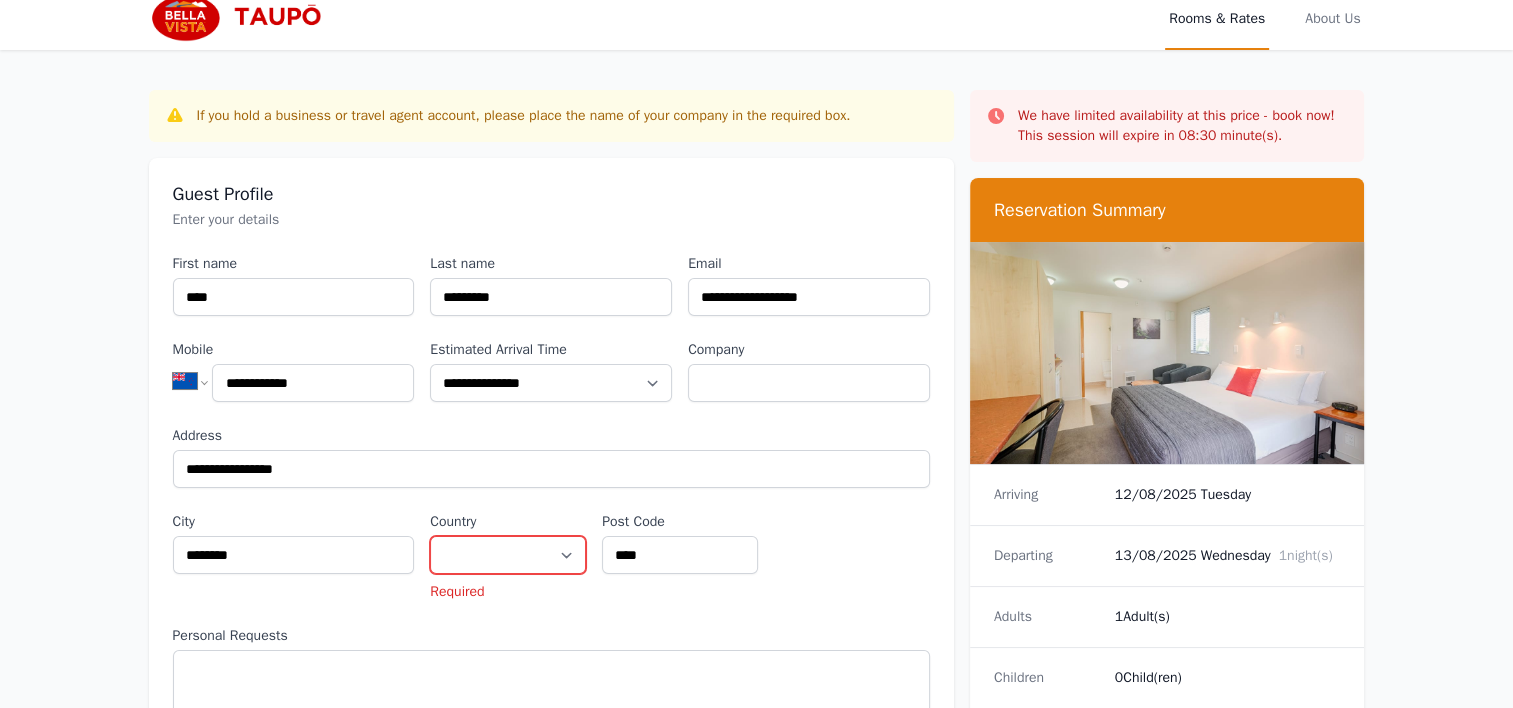 select on "**********" 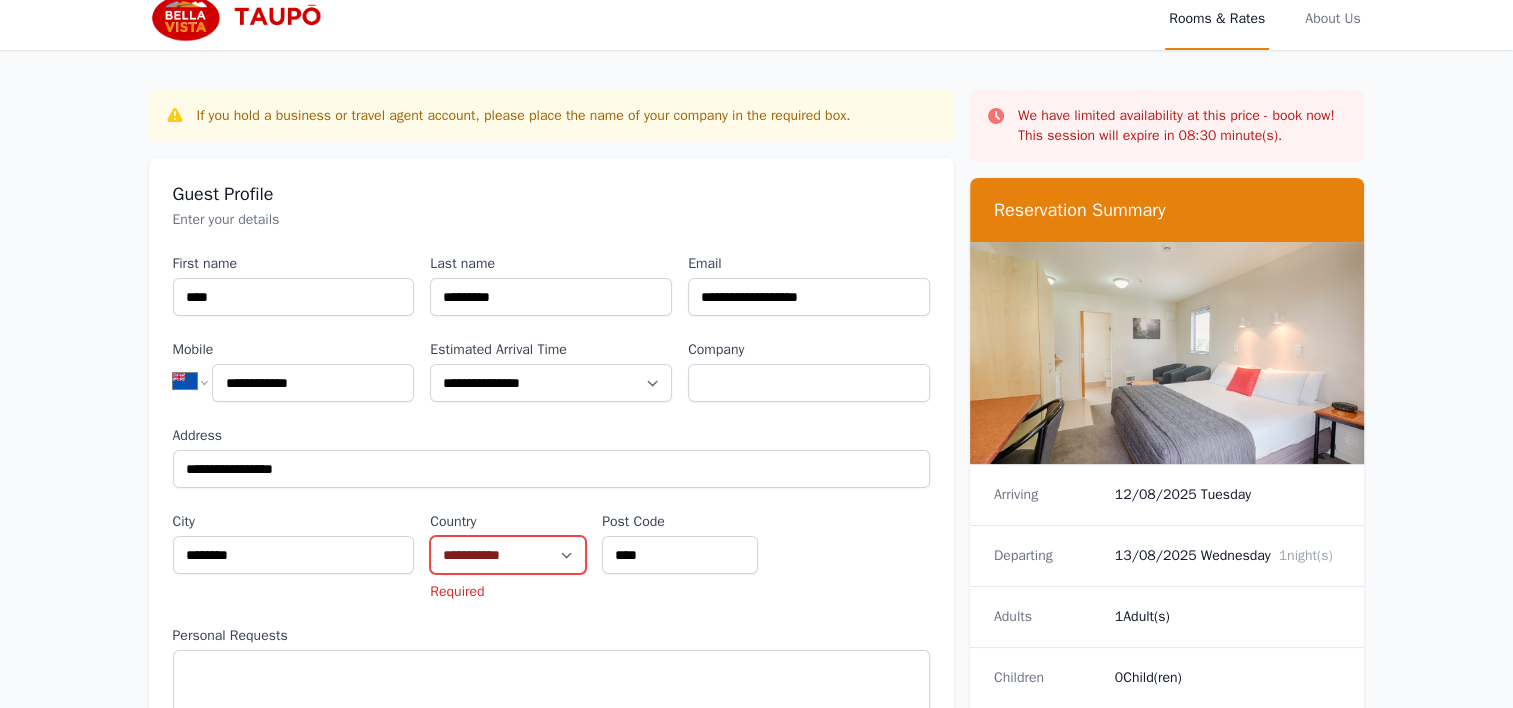 click on "**********" at bounding box center [508, 555] 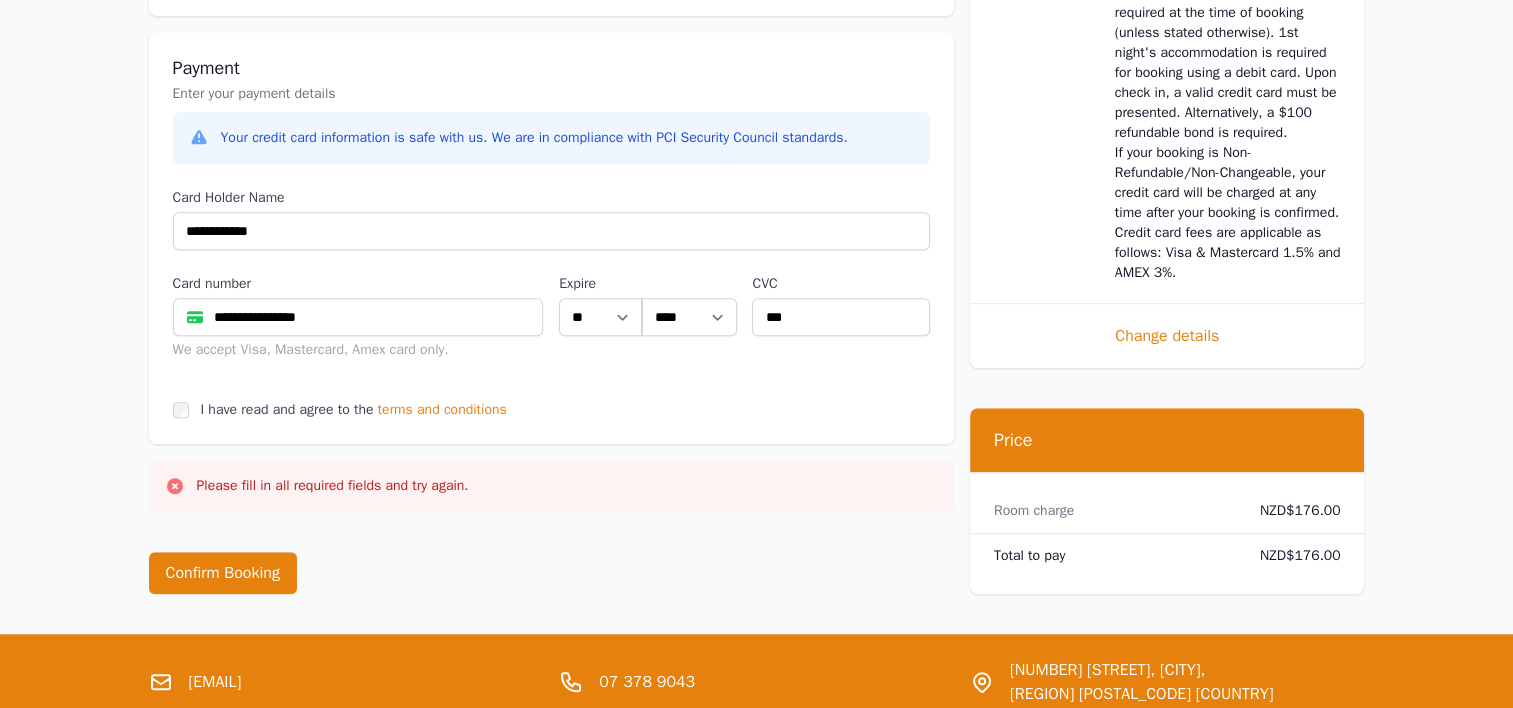 scroll, scrollTop: 1582, scrollLeft: 0, axis: vertical 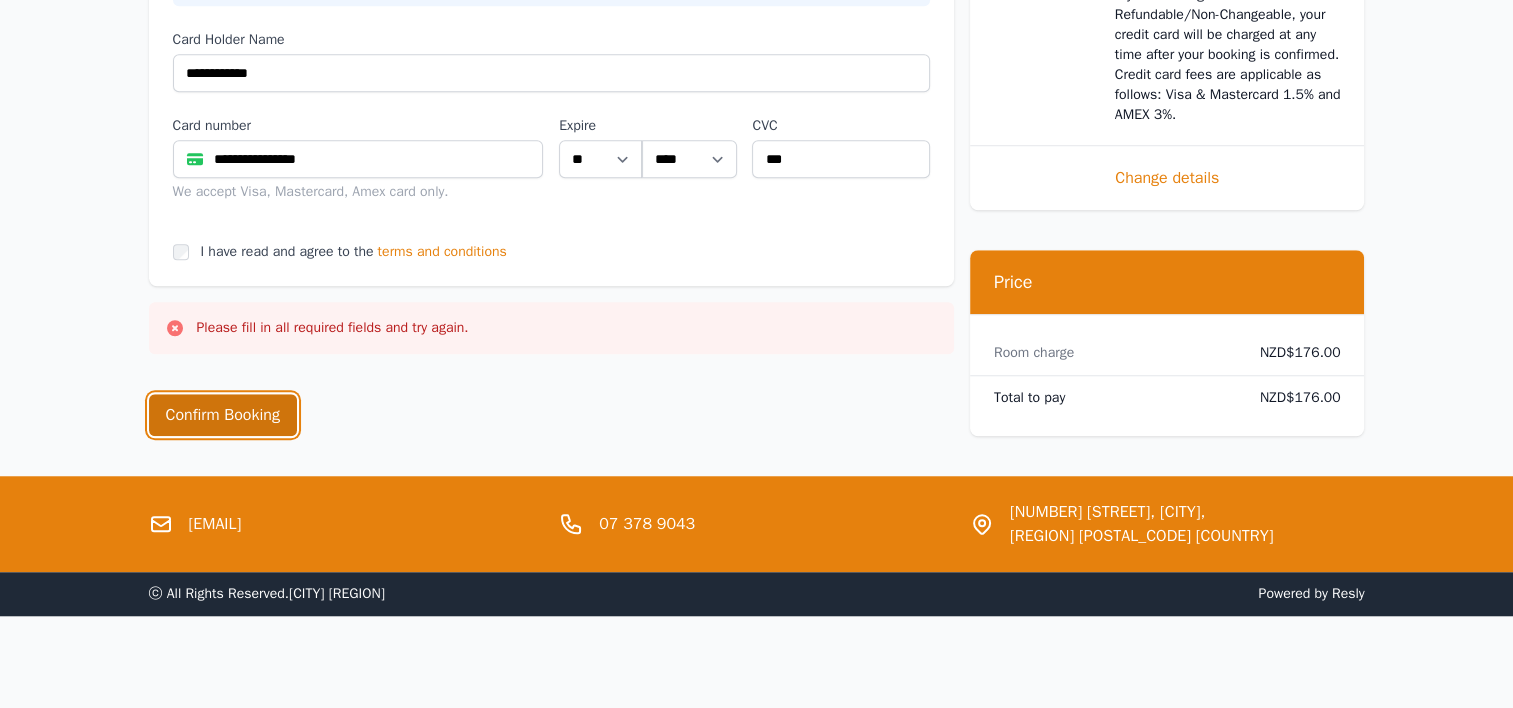 click on "Confirm Booking" at bounding box center (223, 415) 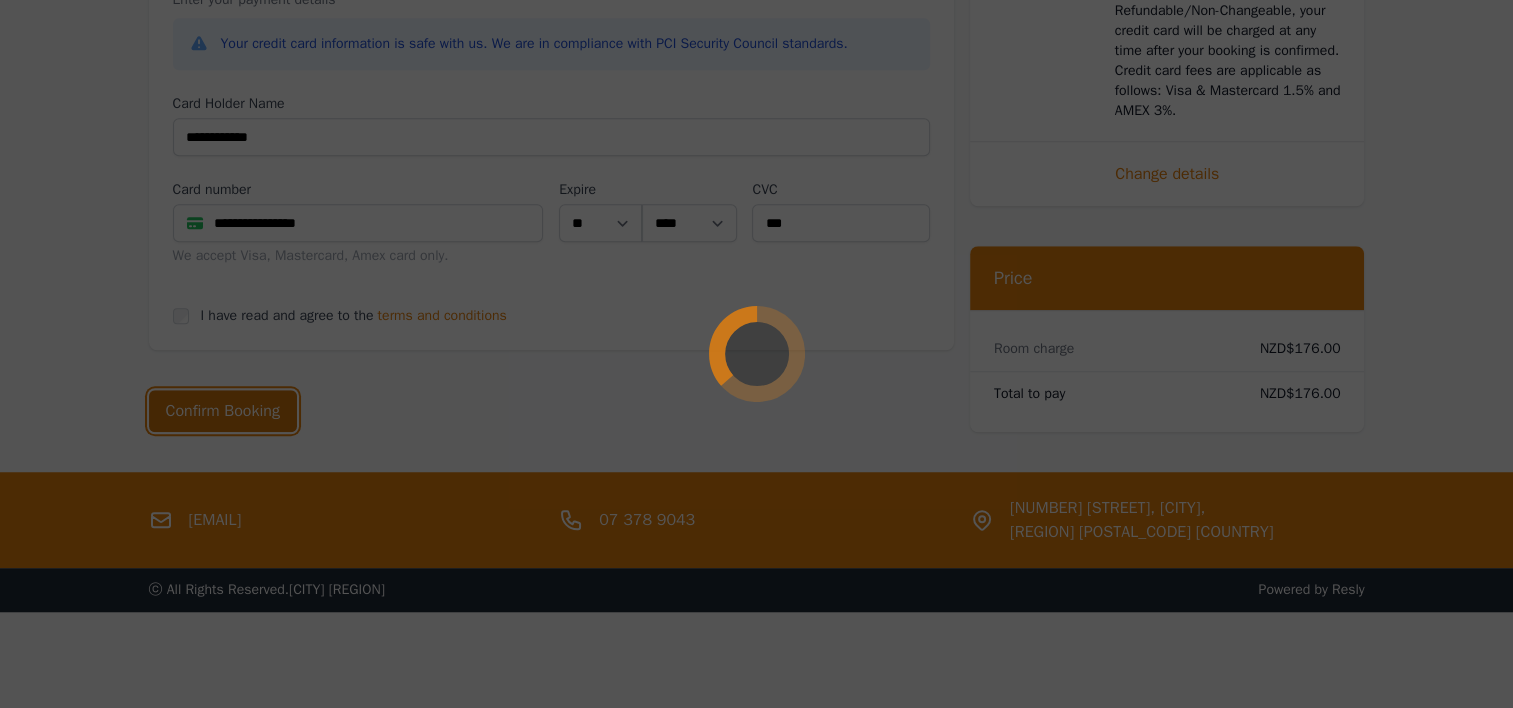 scroll, scrollTop: 1486, scrollLeft: 0, axis: vertical 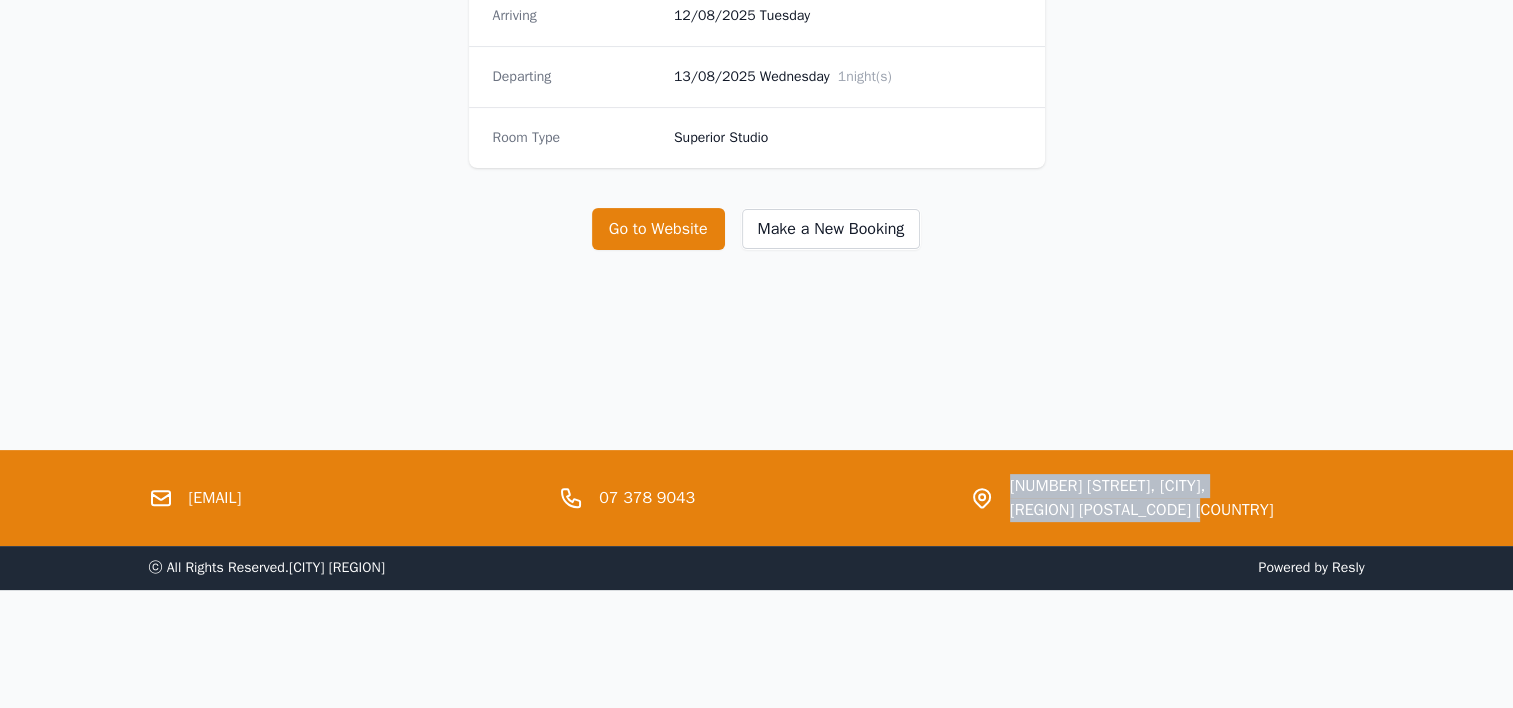 drag, startPoint x: 1234, startPoint y: 511, endPoint x: 1012, endPoint y: 484, distance: 223.63586 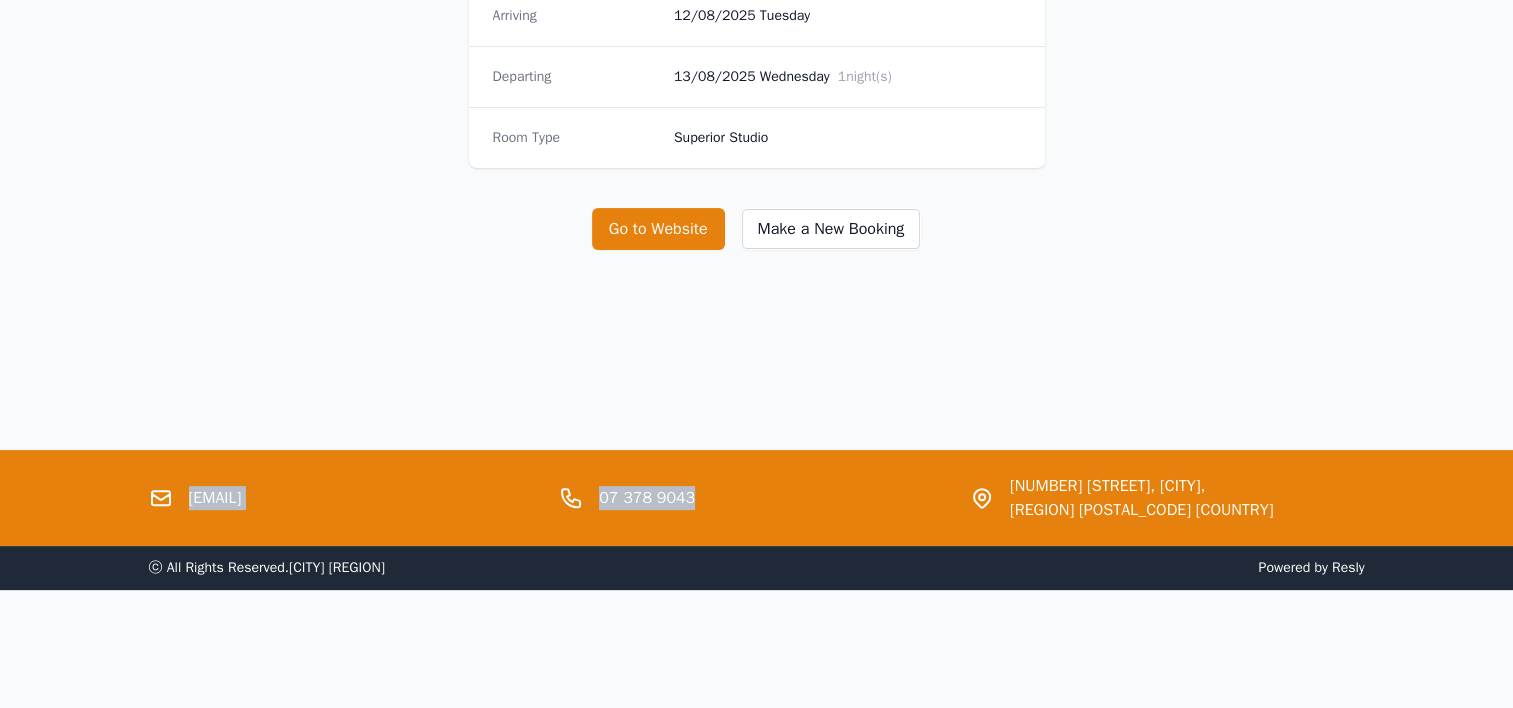 drag, startPoint x: 710, startPoint y: 494, endPoint x: 101, endPoint y: 492, distance: 609.0033 